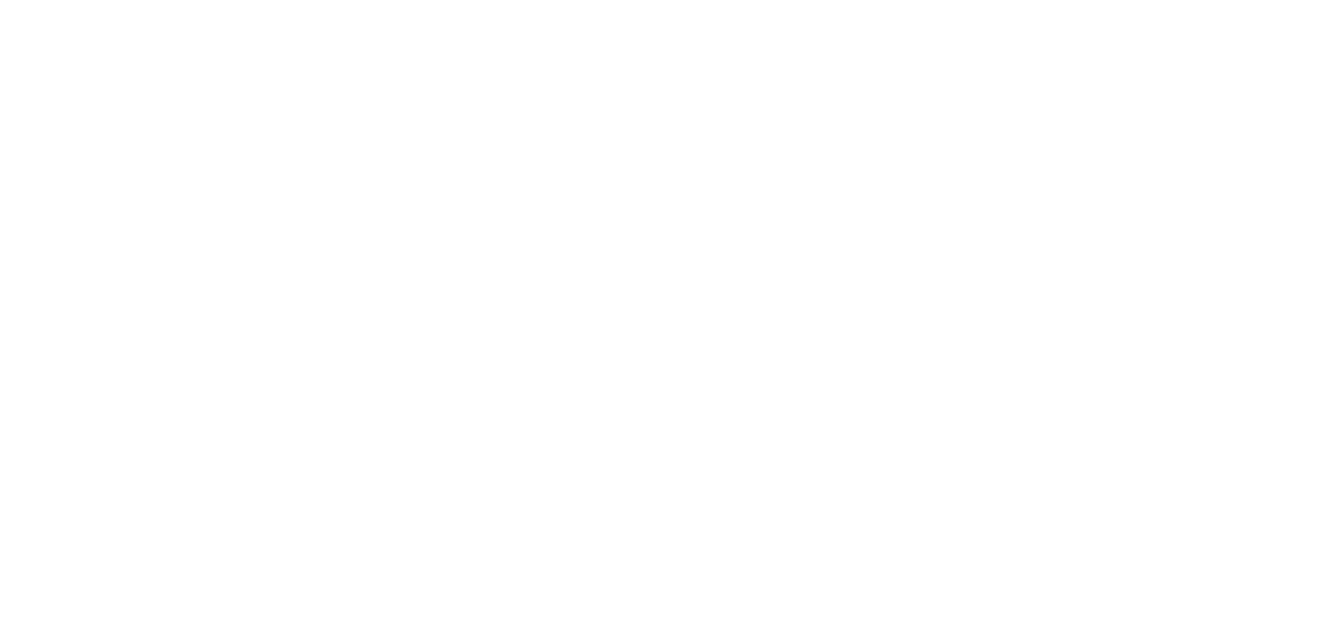 scroll, scrollTop: 0, scrollLeft: 0, axis: both 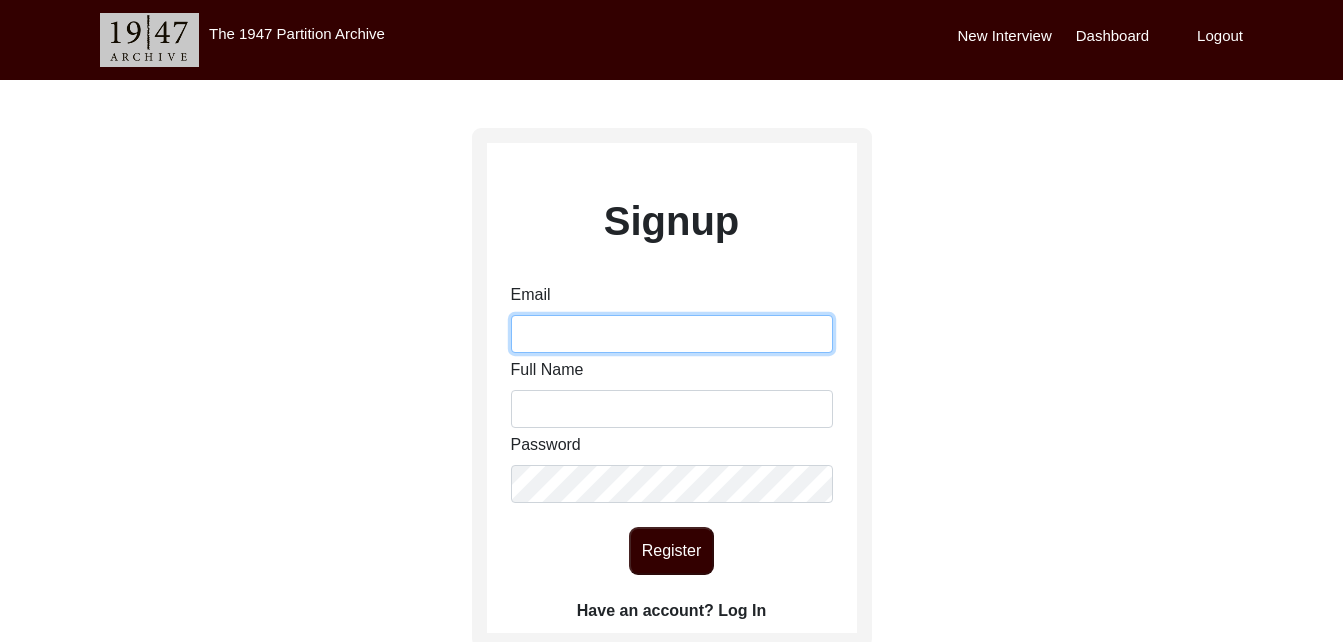 type on "[EMAIL]@[DOMAIN].com" 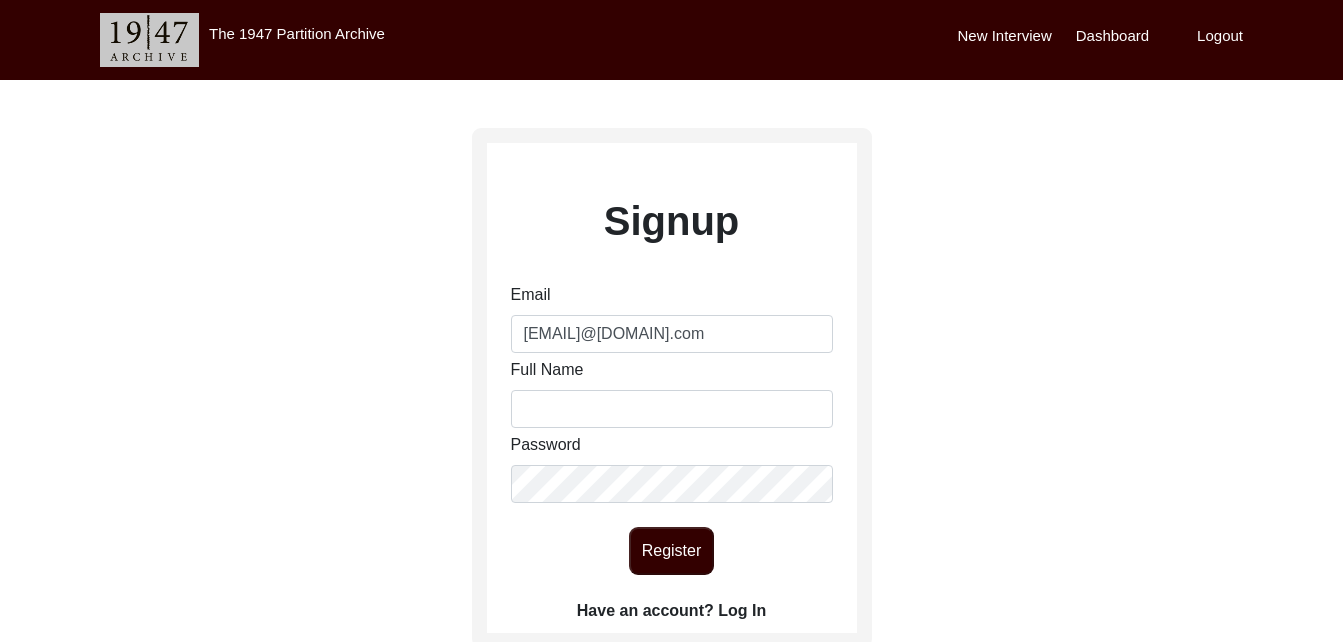 click on "Email [EMAIL]@[DOMAIN].com Full Name Password" at bounding box center (672, 393) 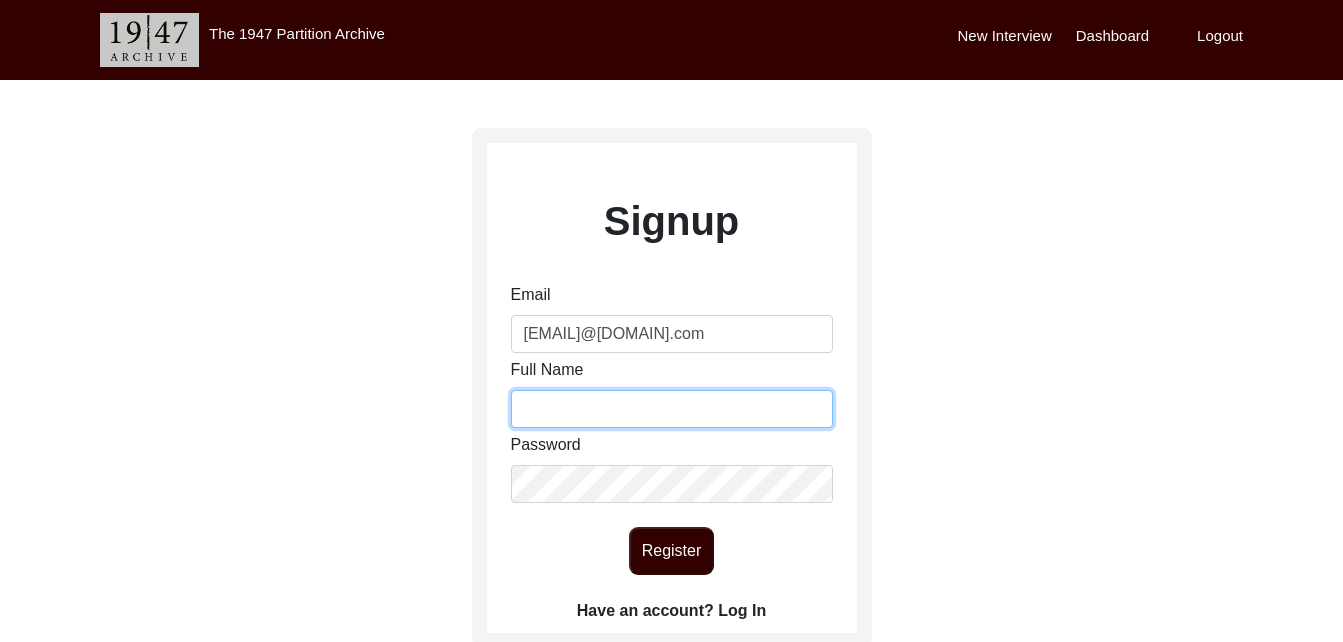 click on "Full Name" at bounding box center (672, 409) 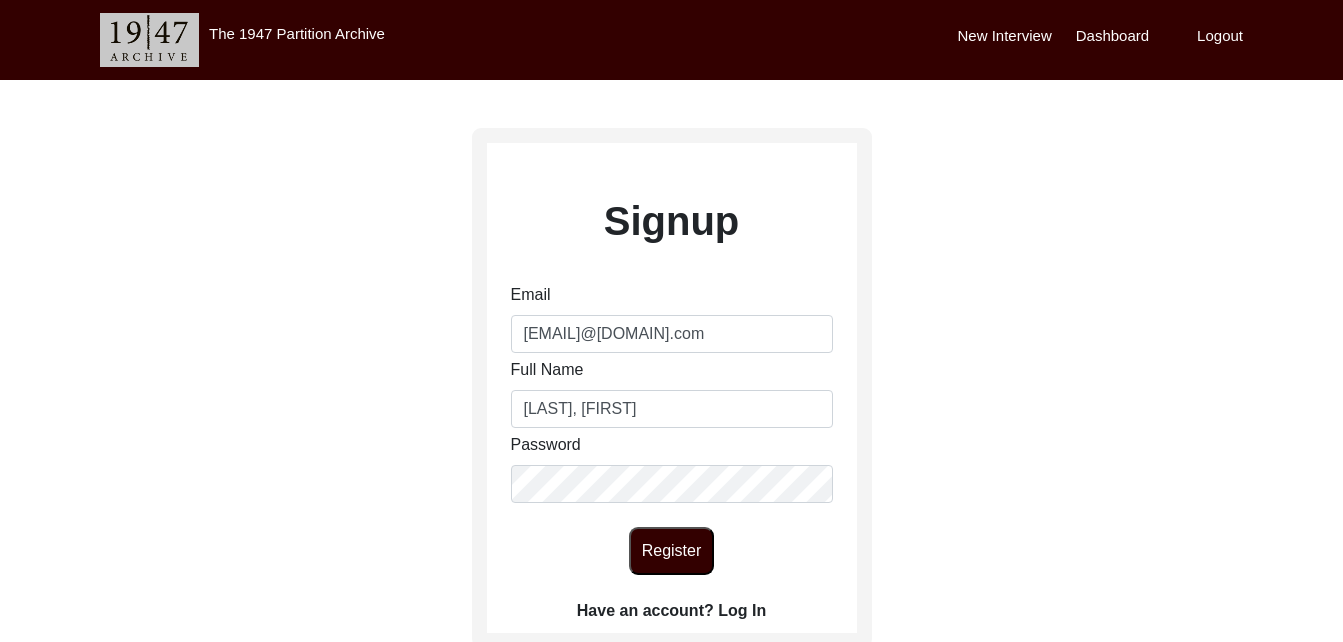 click on "Register" at bounding box center (671, 551) 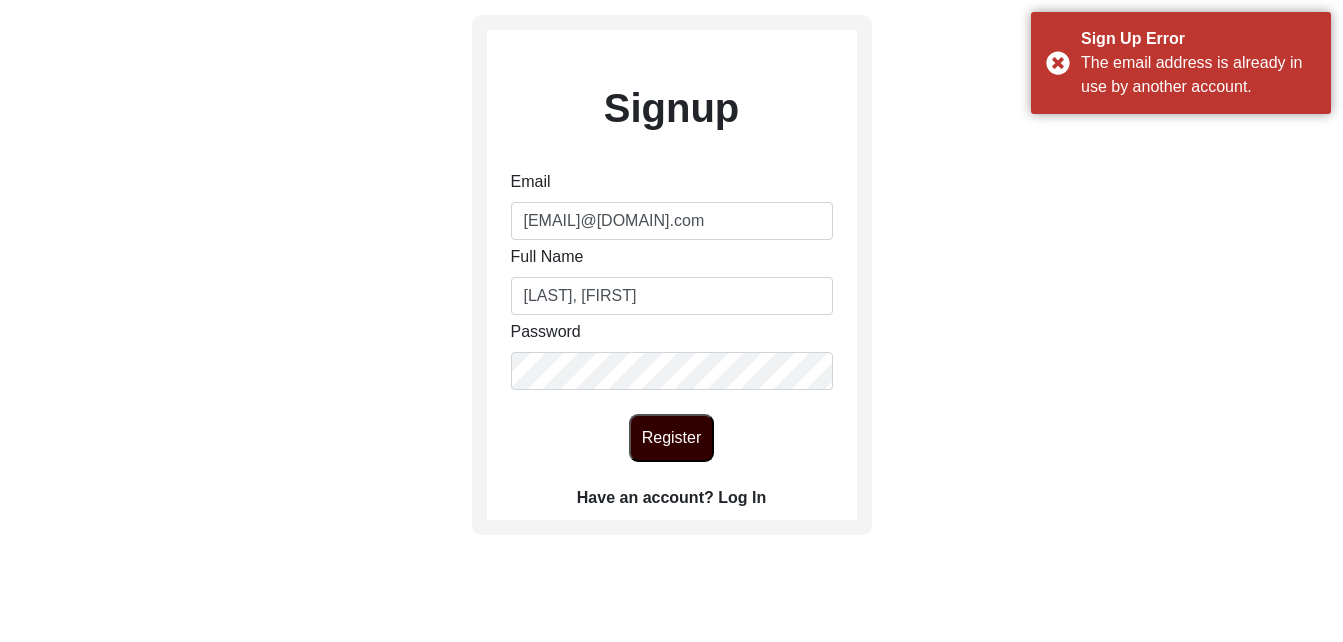 scroll, scrollTop: 114, scrollLeft: 0, axis: vertical 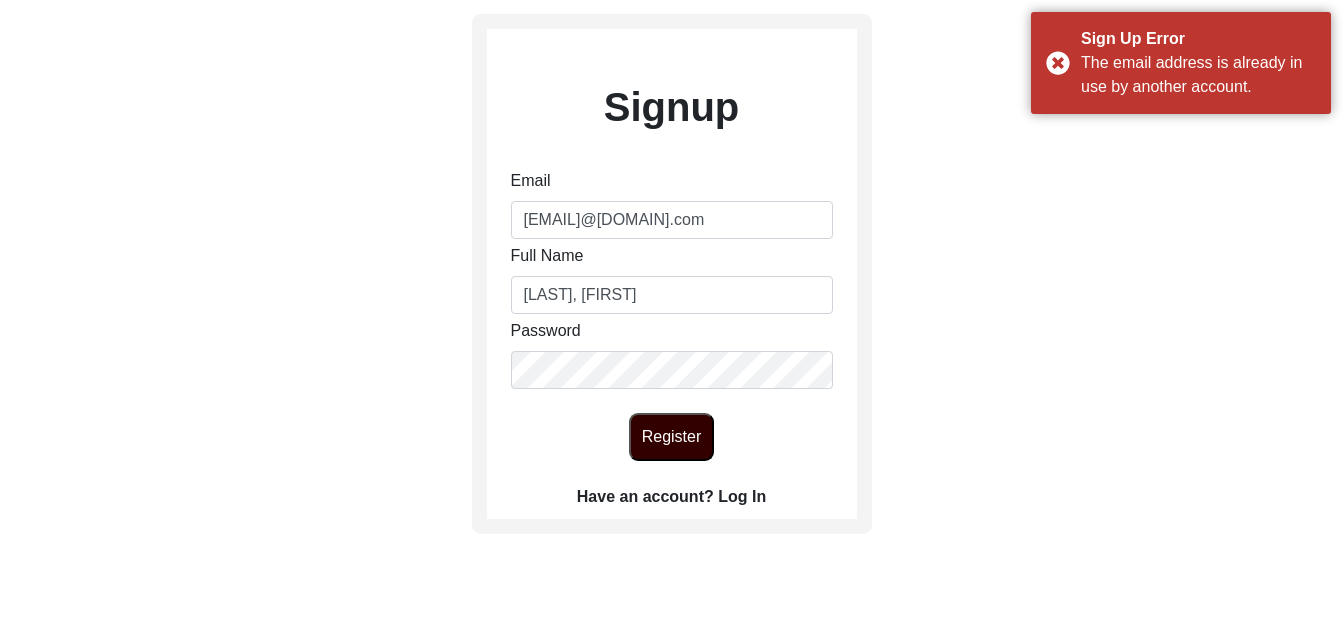 click on "Have an account? Log In" at bounding box center [671, 497] 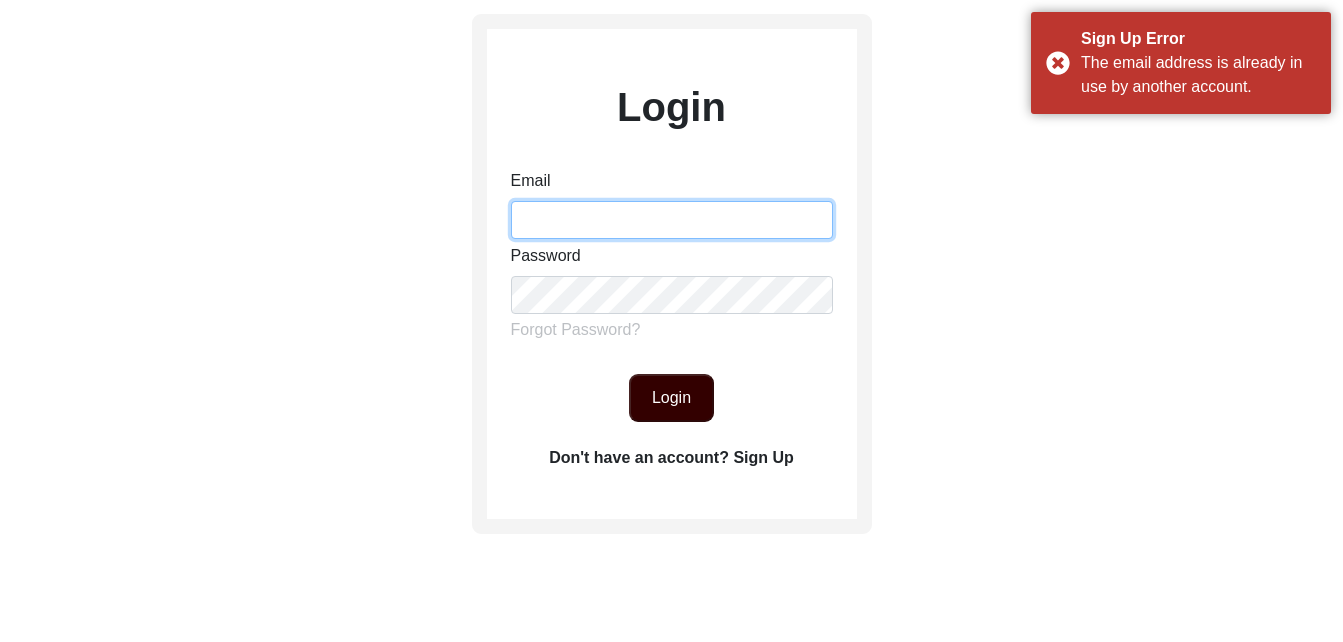 type on "[EMAIL]@[DOMAIN].com" 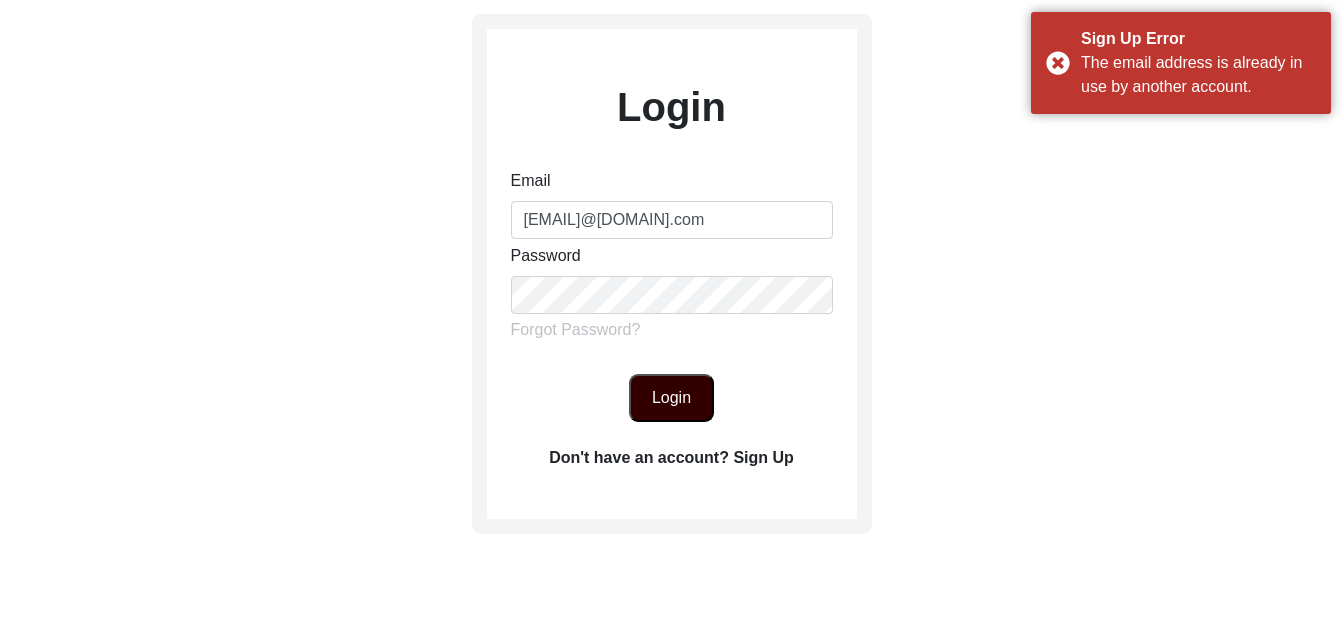 click on "Login" at bounding box center (671, 398) 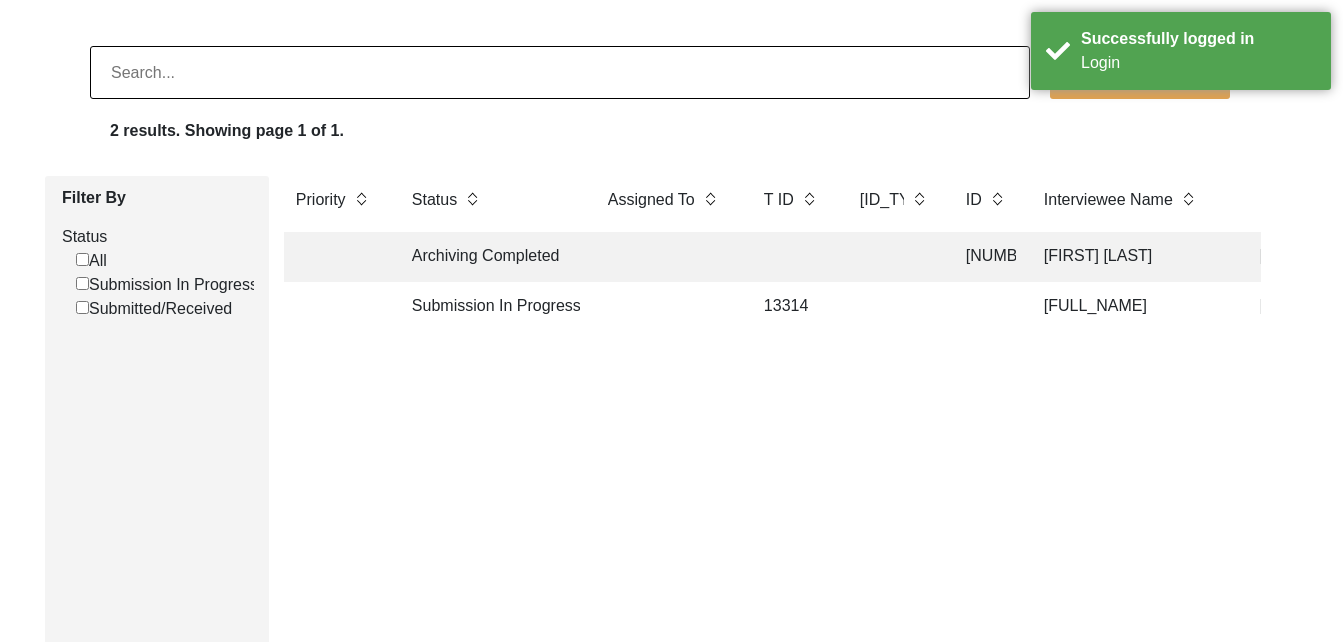 click on "Submission In Progress [ID] [FULL_NAME] [FULL_NAME] [CITY], [STATE], [COUNTRY] [GENDER] [MM]/[DD]/[YYYY] [RELIGION] [LANGUAGES]" at bounding box center (2814, 307) 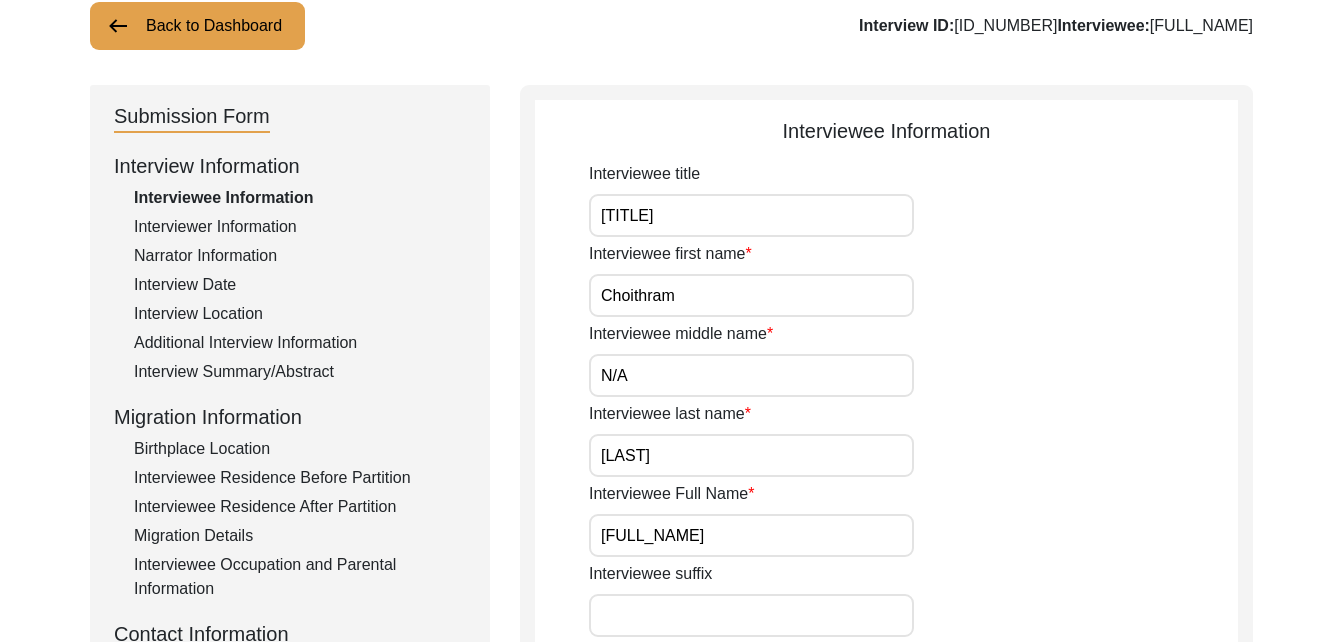scroll, scrollTop: 0, scrollLeft: 0, axis: both 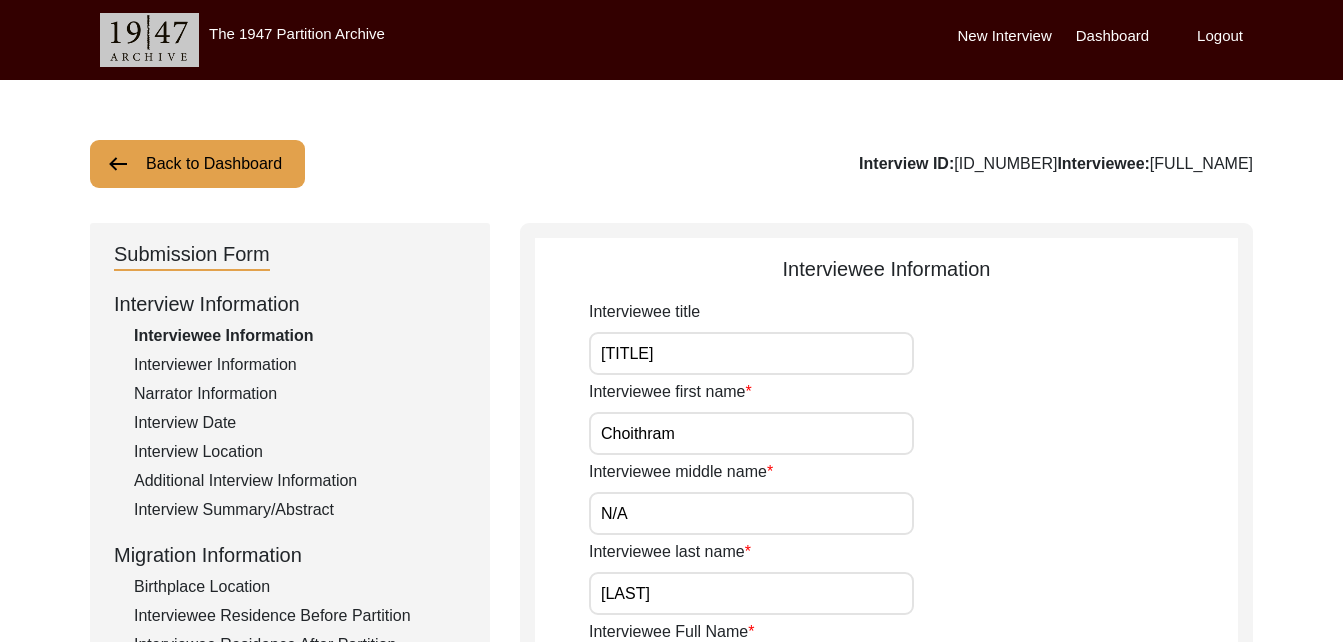 click on "Interviewer Information" at bounding box center [300, 365] 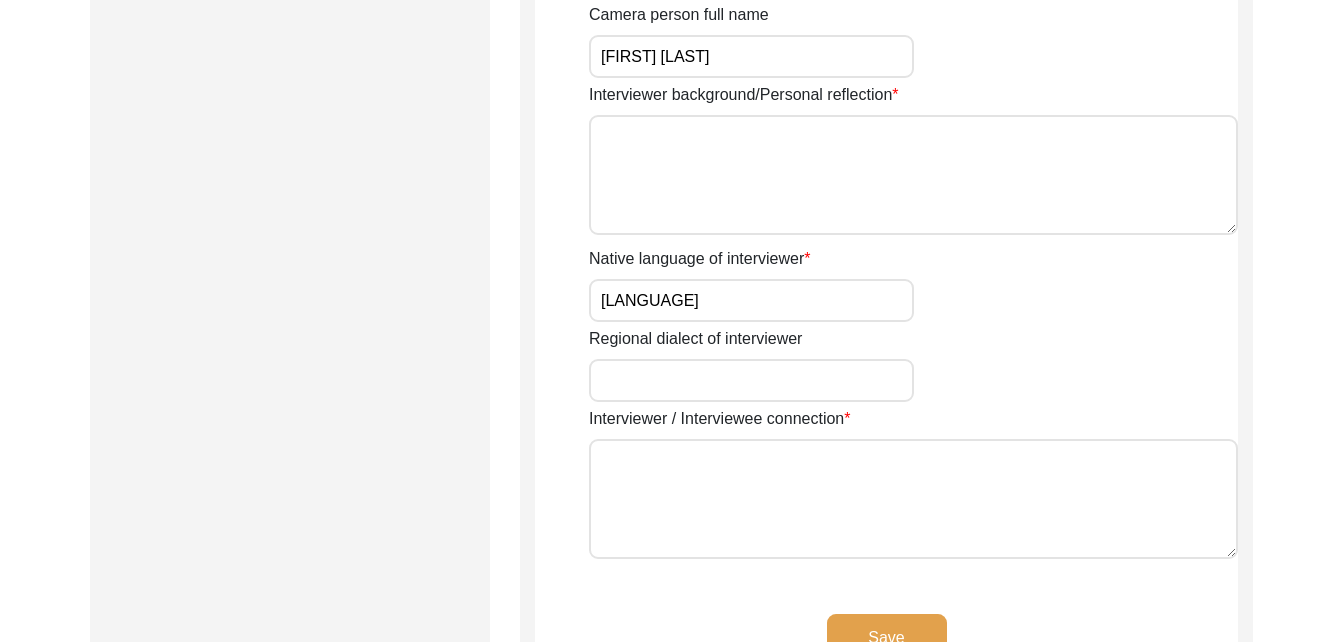 scroll, scrollTop: 1417, scrollLeft: 0, axis: vertical 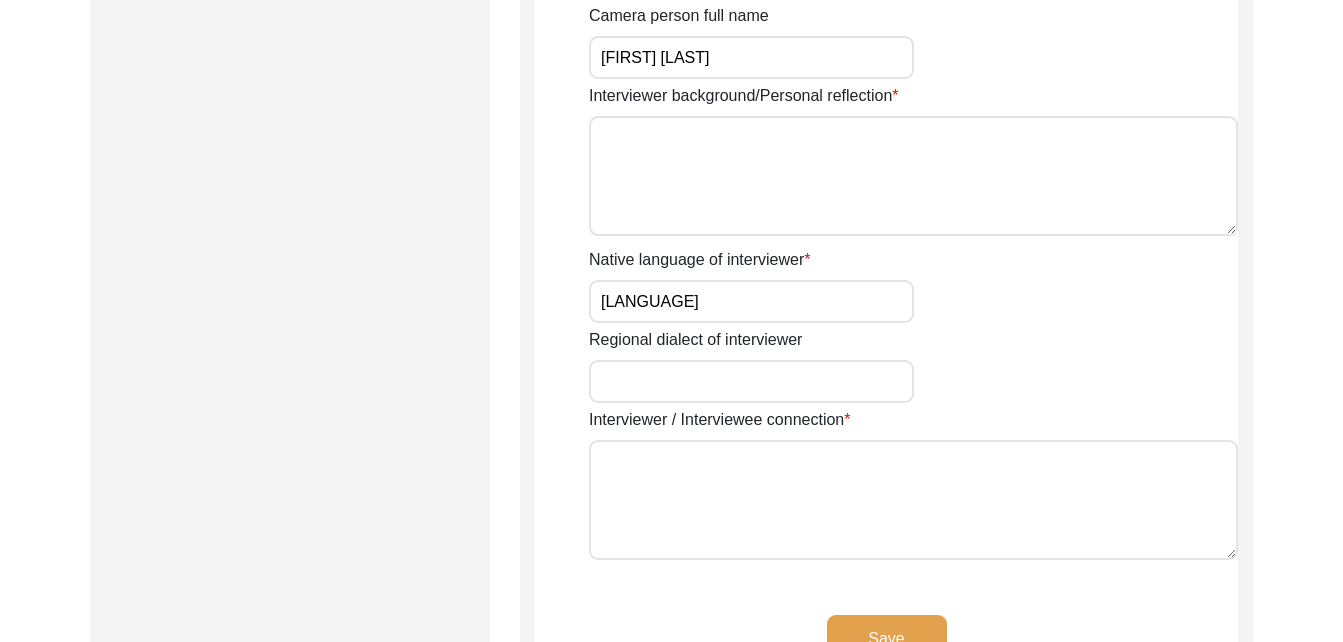 click on "Interviewer / Interviewee connection" at bounding box center [913, 500] 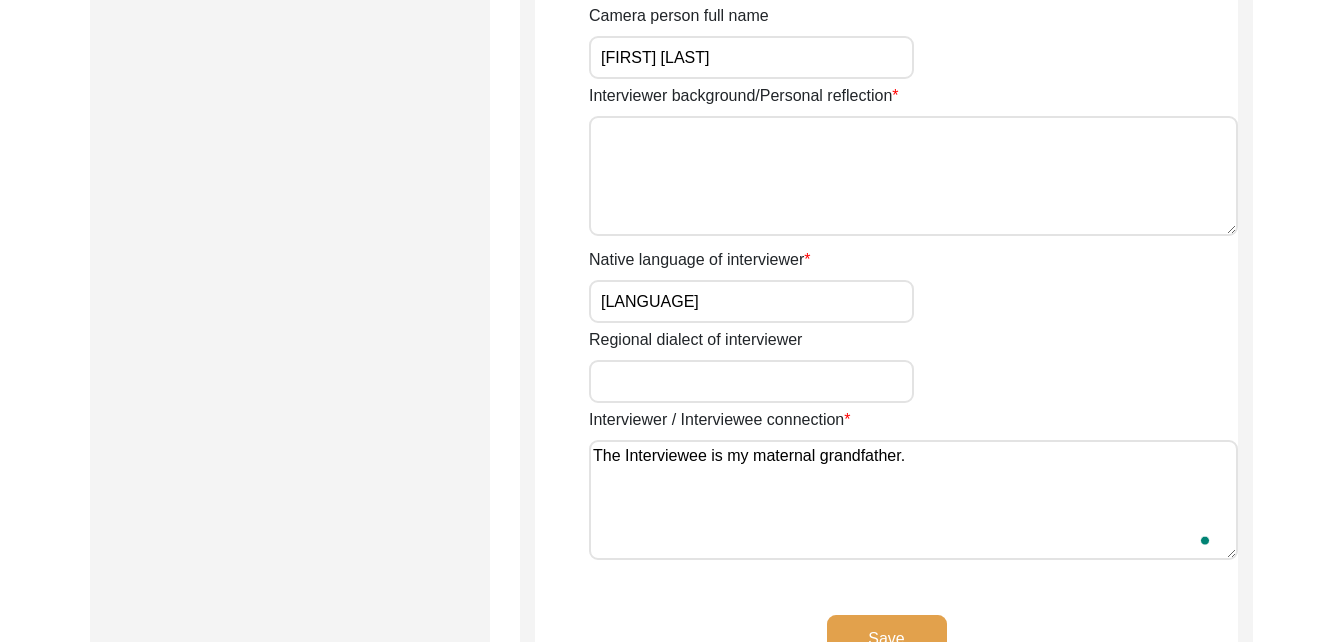 scroll, scrollTop: 1656, scrollLeft: 0, axis: vertical 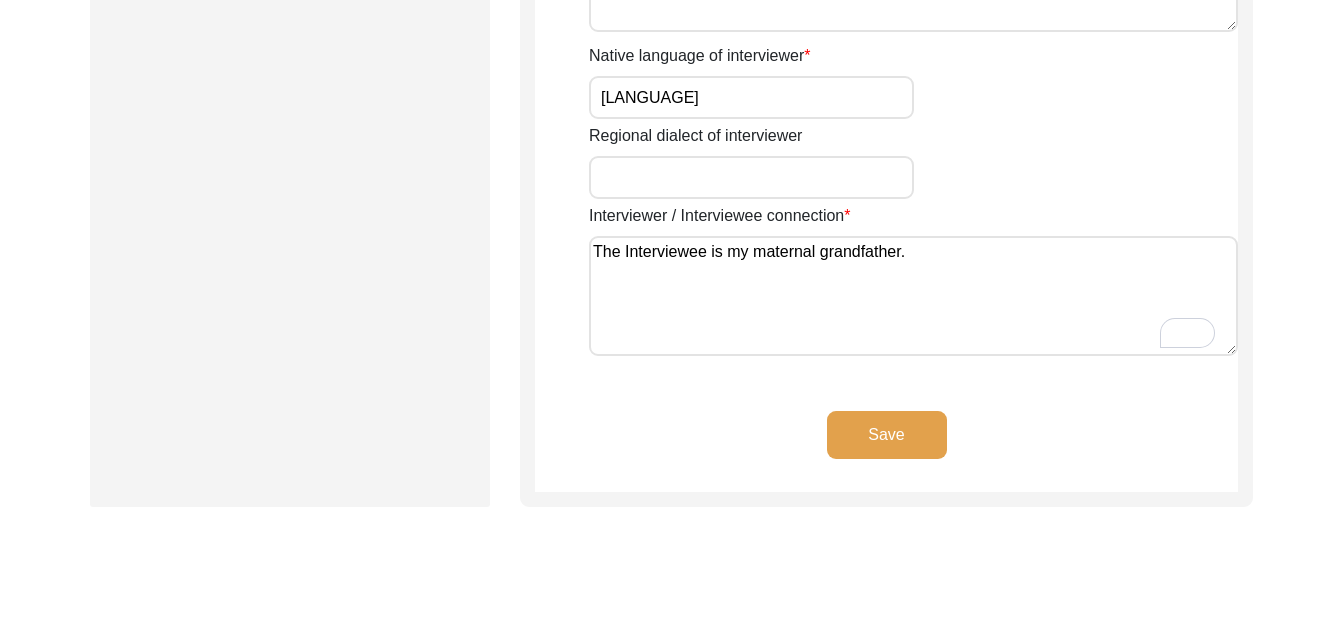type on "The Interviewee is my maternal grandfather." 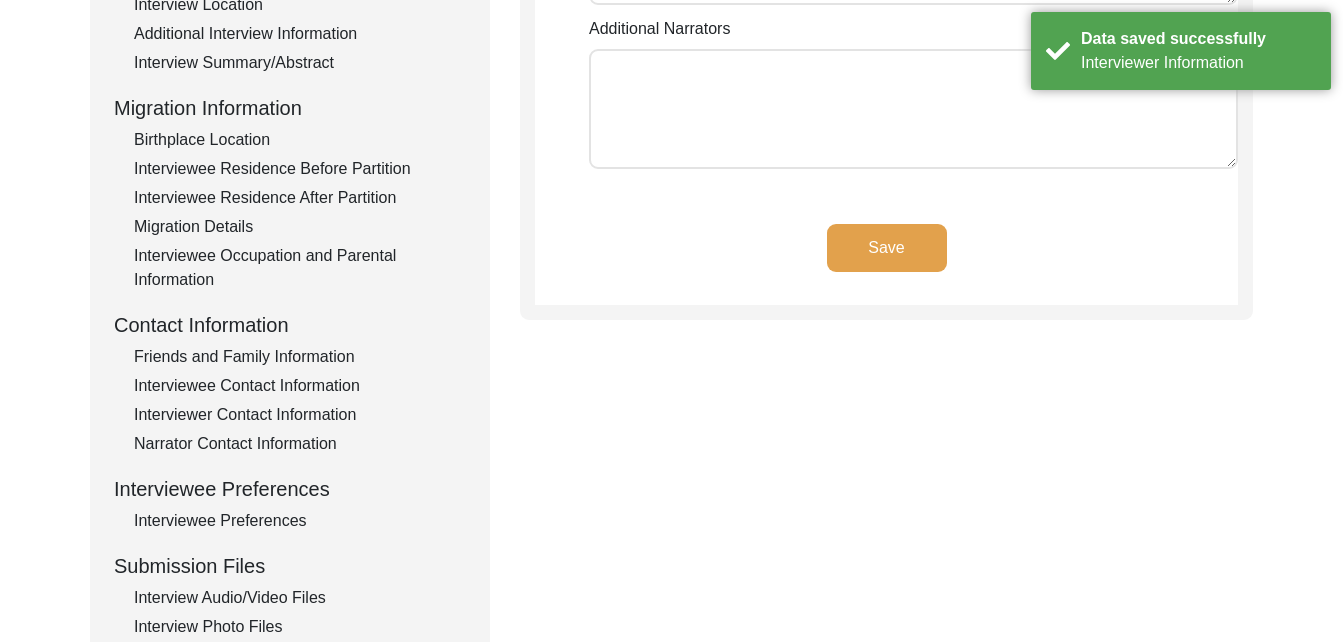scroll, scrollTop: 478, scrollLeft: 0, axis: vertical 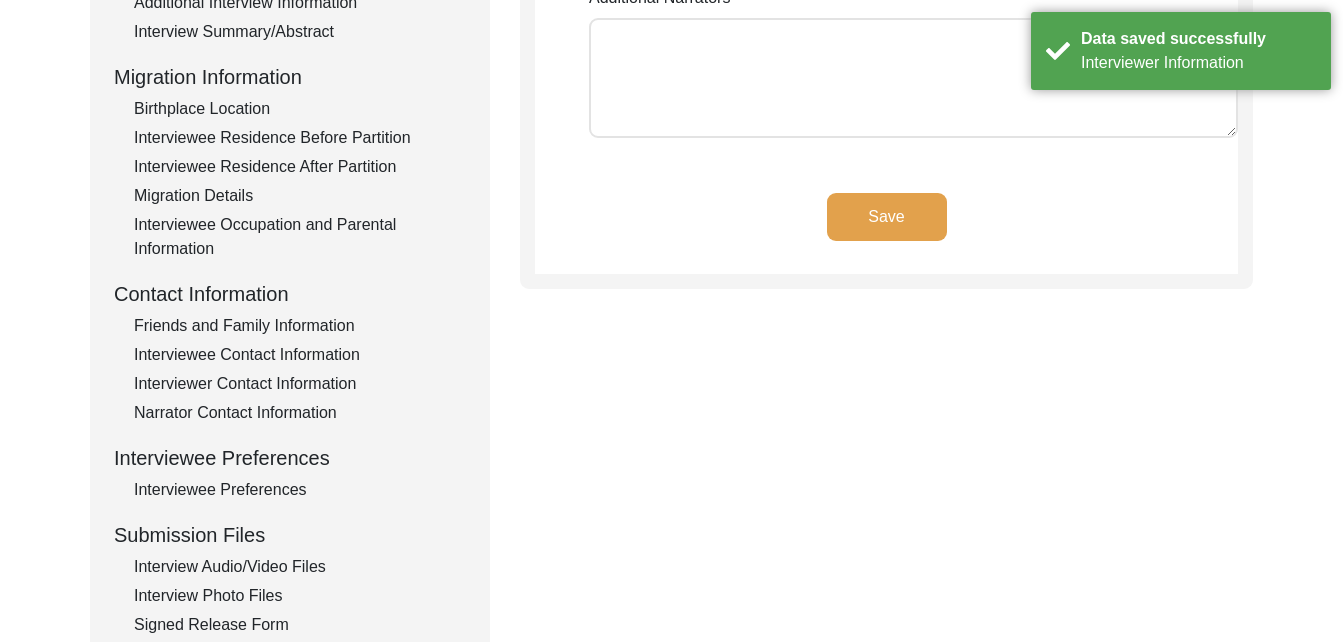 click on "Interview Audio/Video Files" at bounding box center [300, 567] 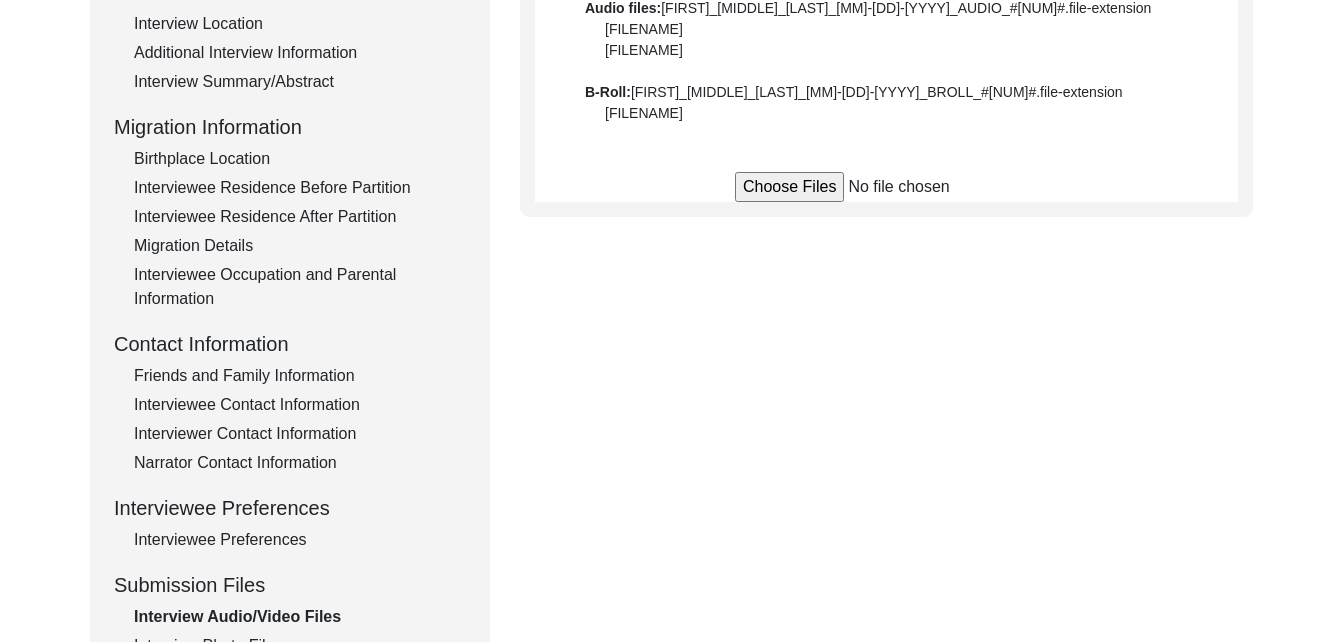scroll, scrollTop: 434, scrollLeft: 0, axis: vertical 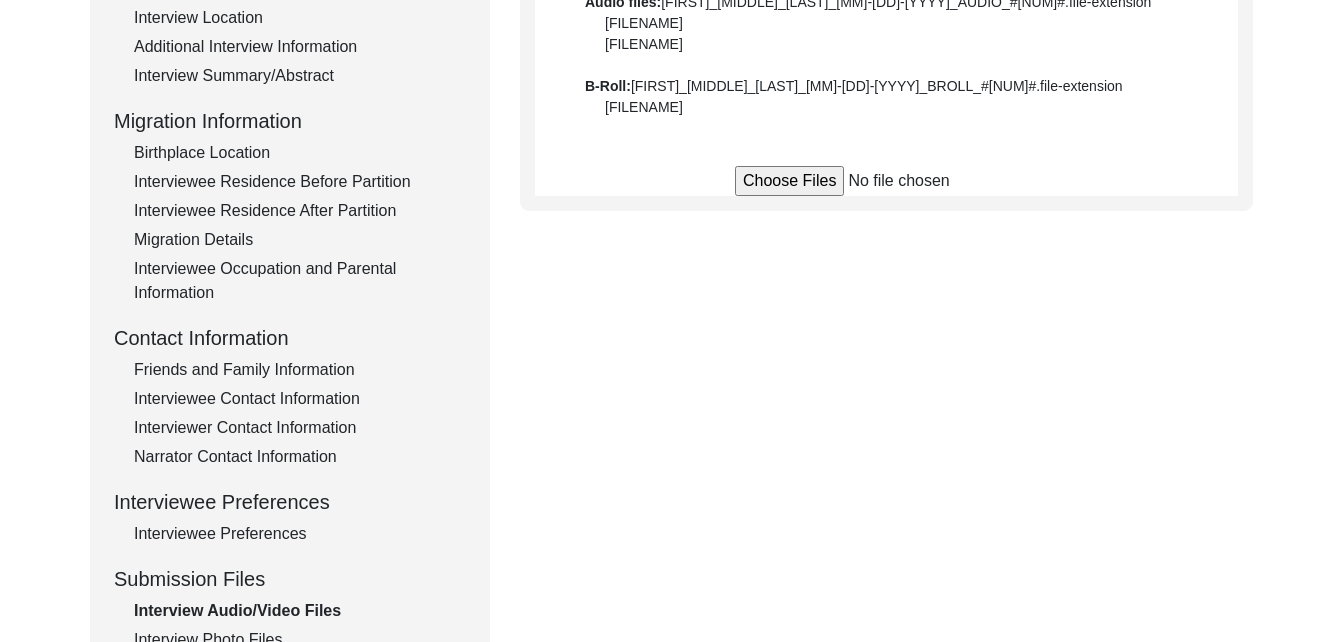 click at bounding box center (886, 181) 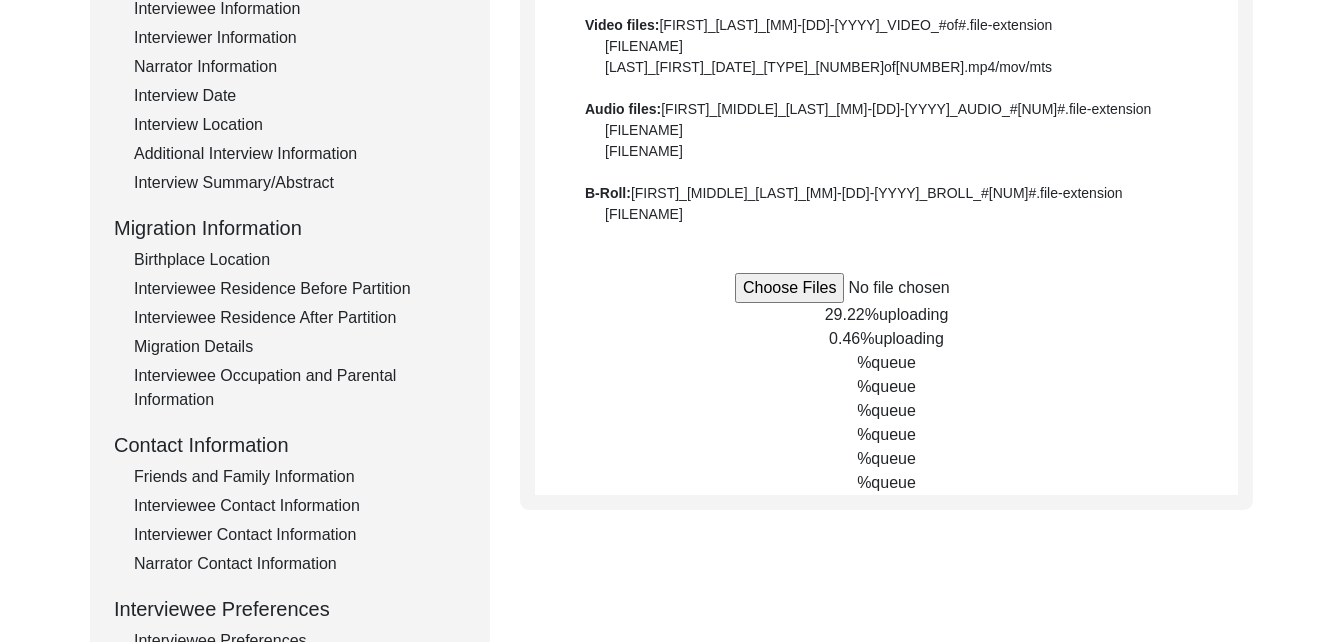 scroll, scrollTop: 328, scrollLeft: 0, axis: vertical 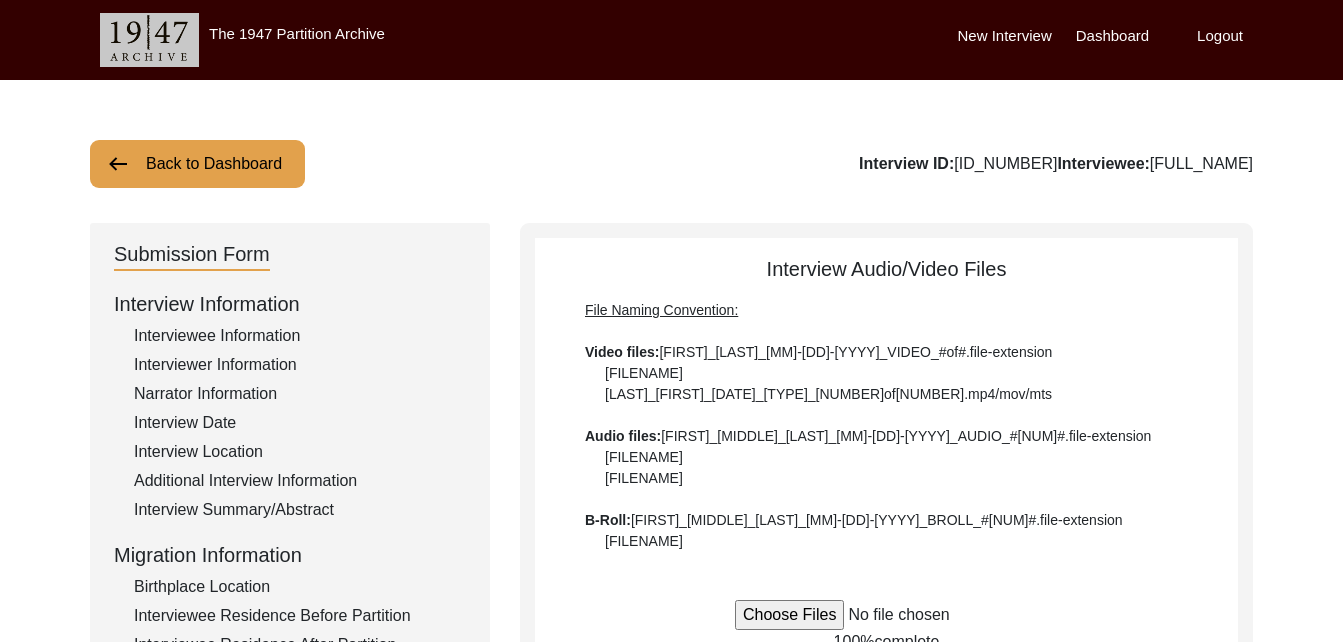 click on "Dashboard" at bounding box center (1112, 36) 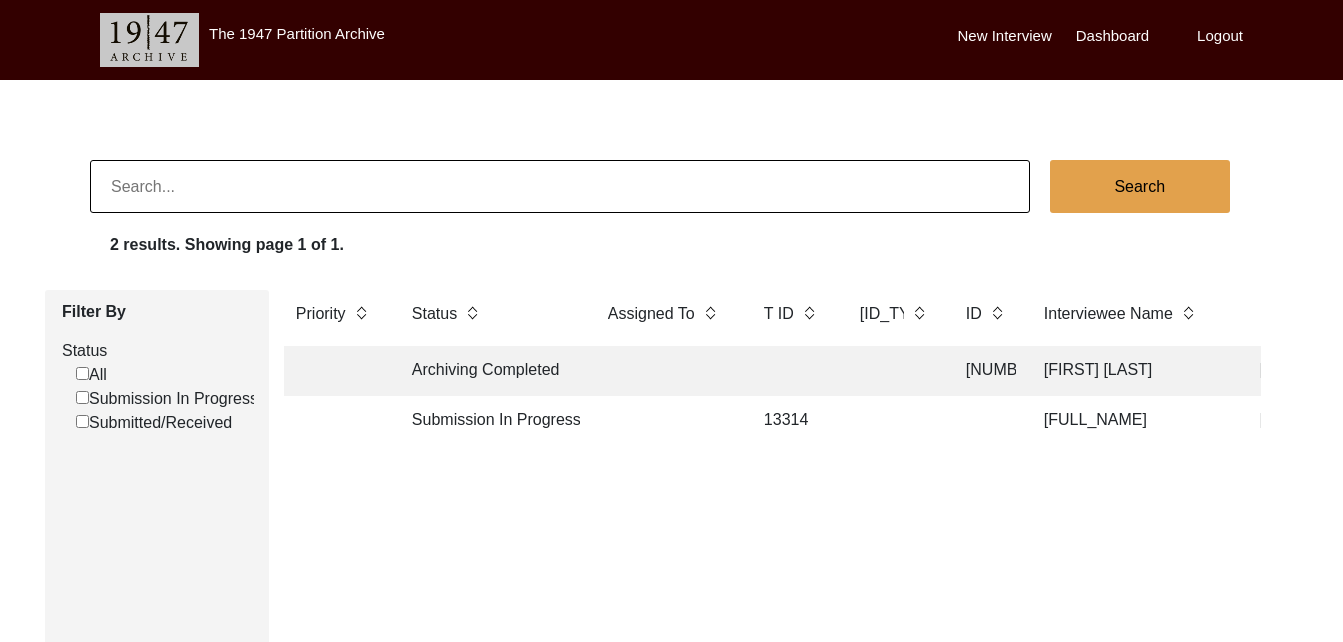click on "[FIRST] [LAST]" at bounding box center (1132, 371) 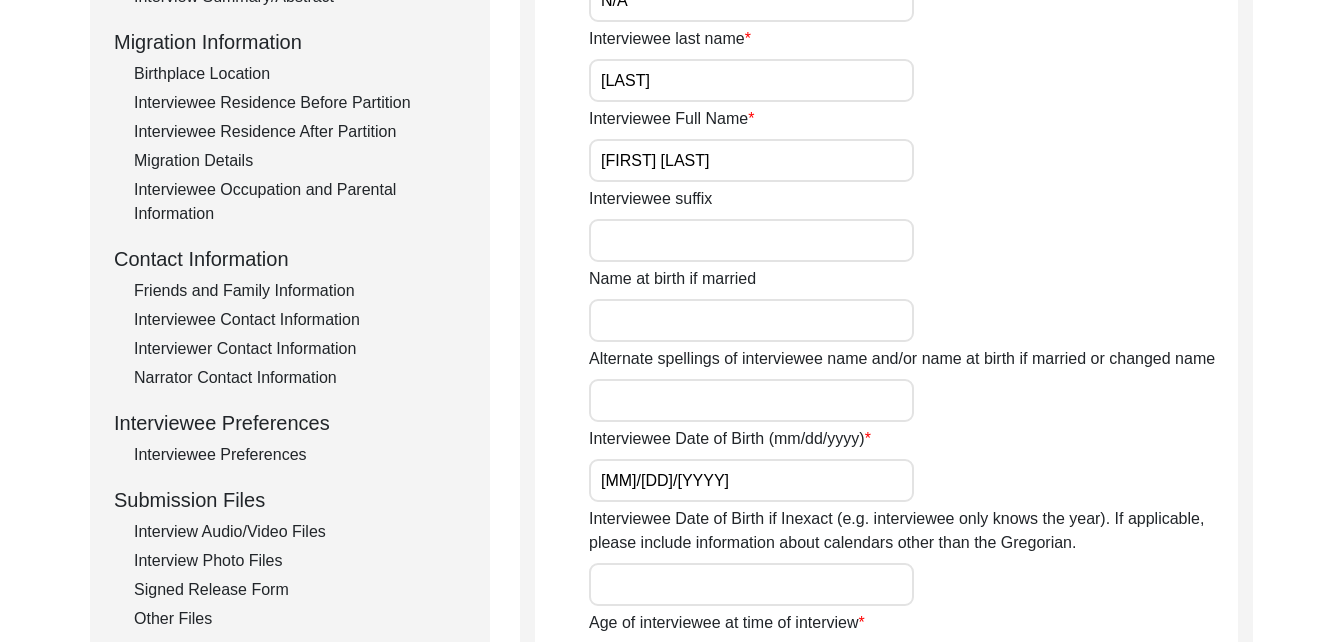 scroll, scrollTop: 516, scrollLeft: 0, axis: vertical 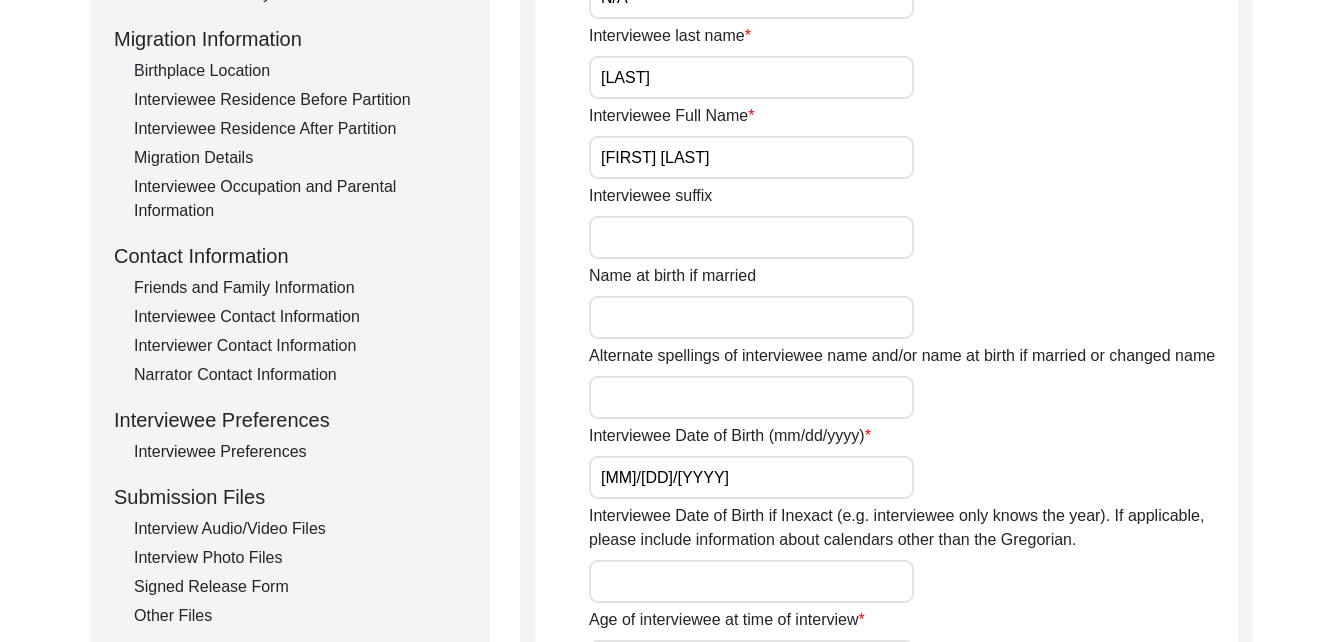 click on "Interview Audio/Video Files" at bounding box center [300, 529] 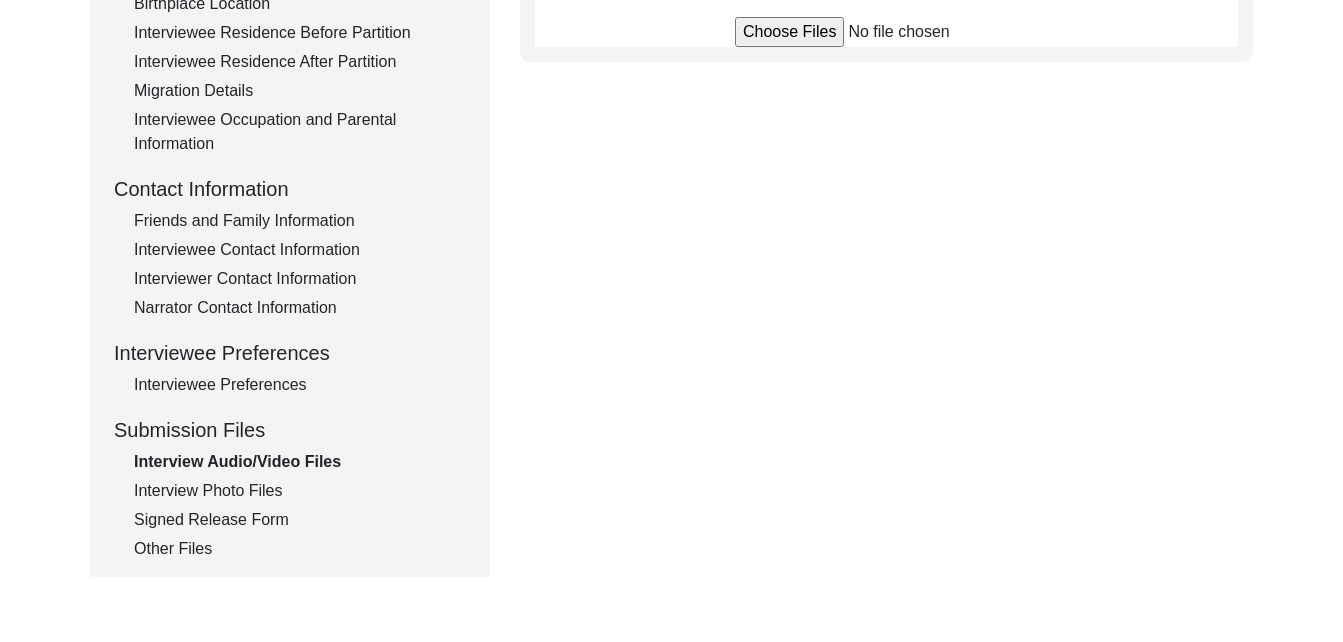 scroll, scrollTop: 584, scrollLeft: 0, axis: vertical 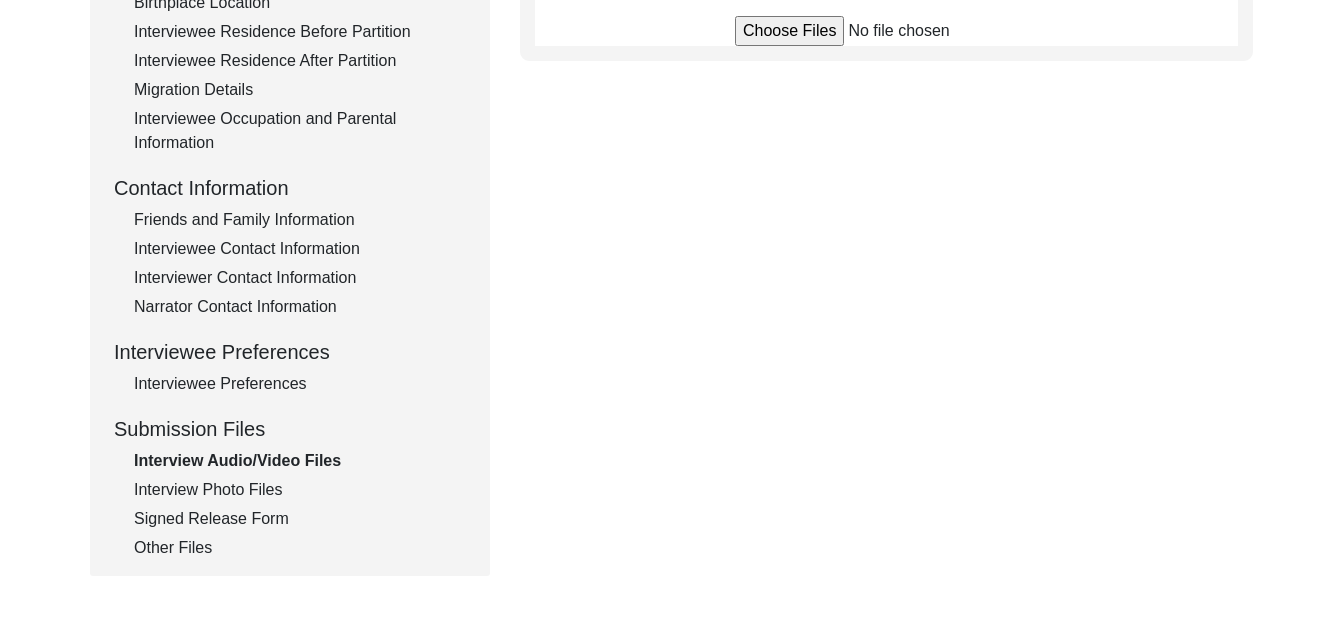 click on "Interview Photo Files" at bounding box center (300, 490) 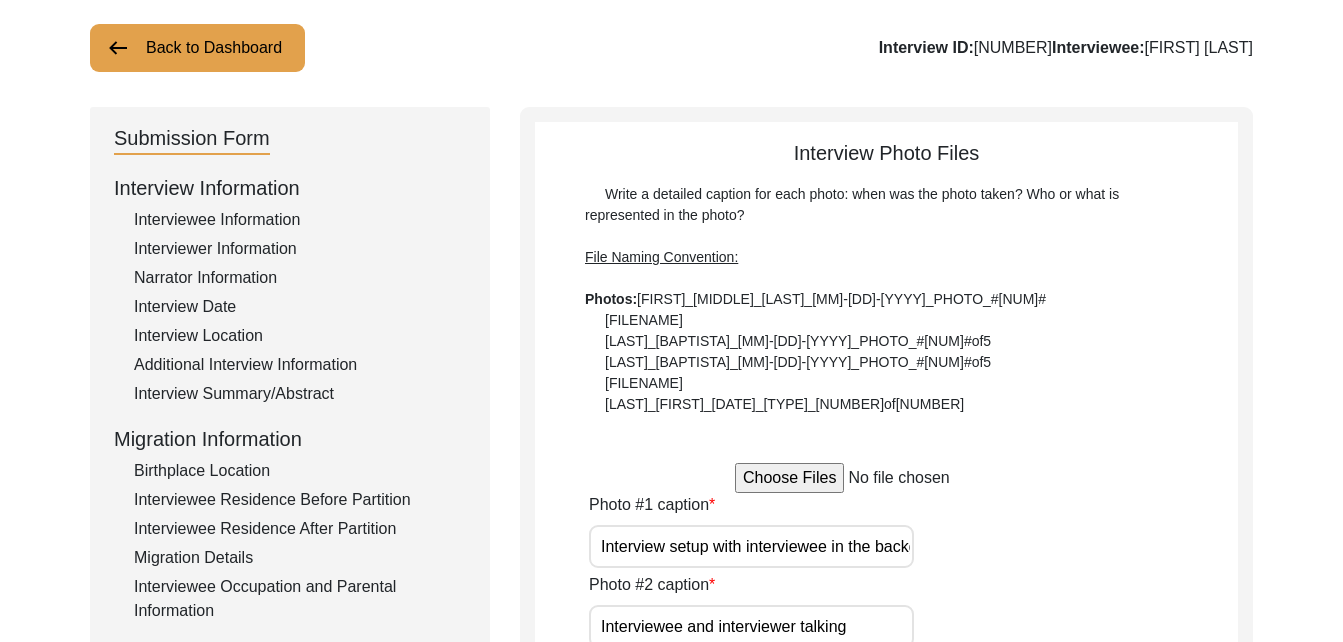 scroll, scrollTop: 0, scrollLeft: 0, axis: both 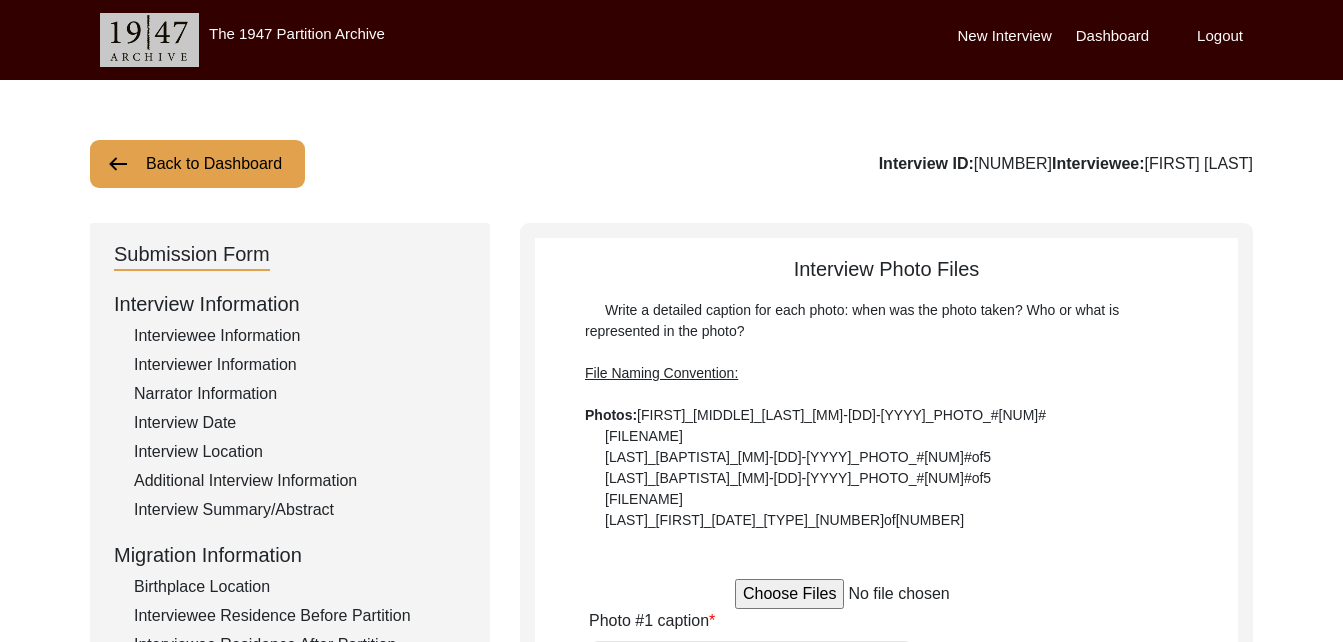 click on "Back to Dashboard" at bounding box center (197, 164) 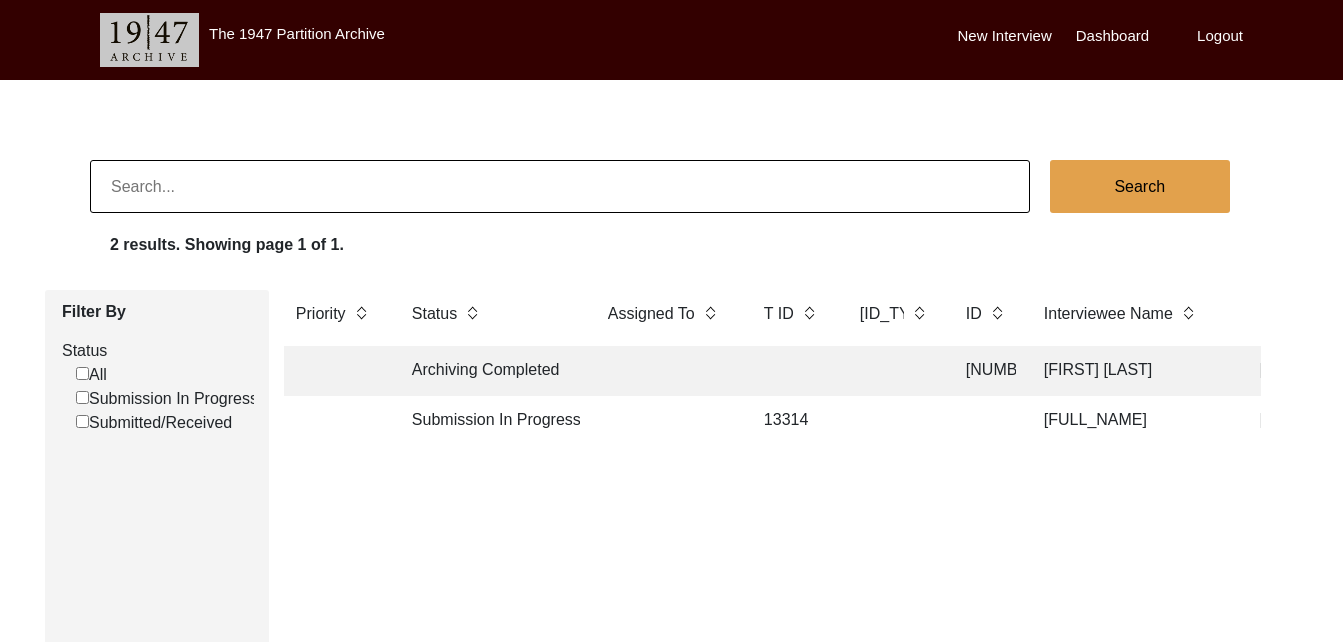 scroll, scrollTop: 0, scrollLeft: 13, axis: horizontal 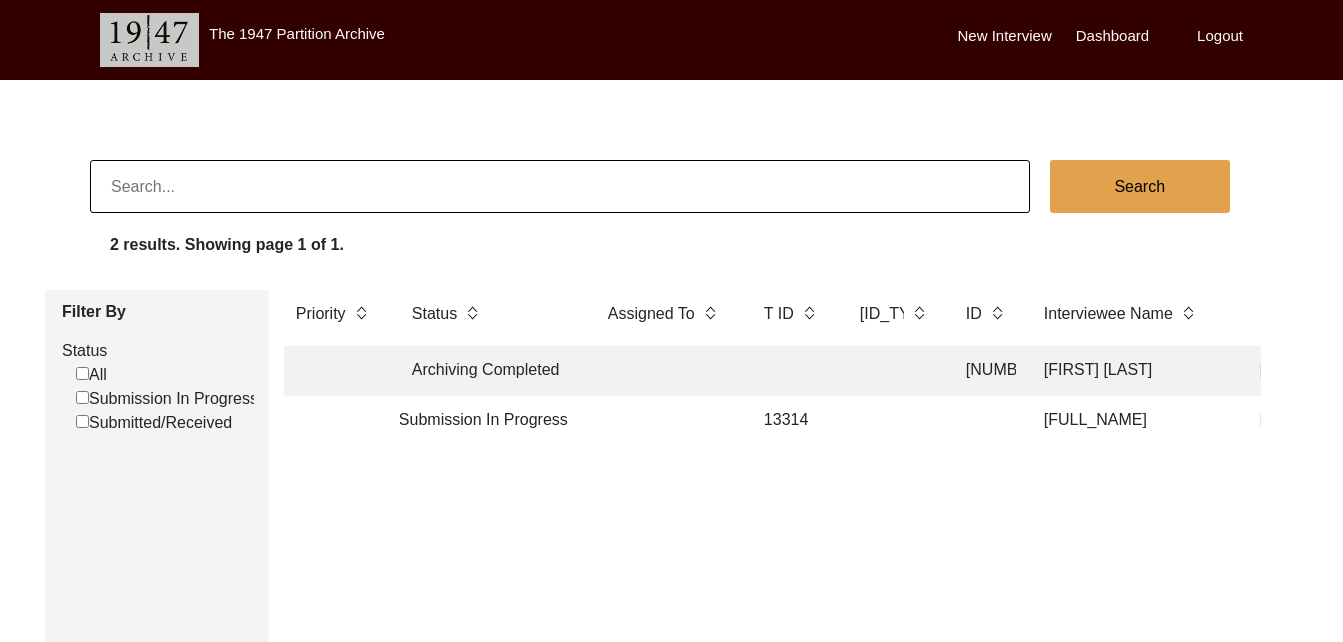 click on "Status" at bounding box center (321, 314) 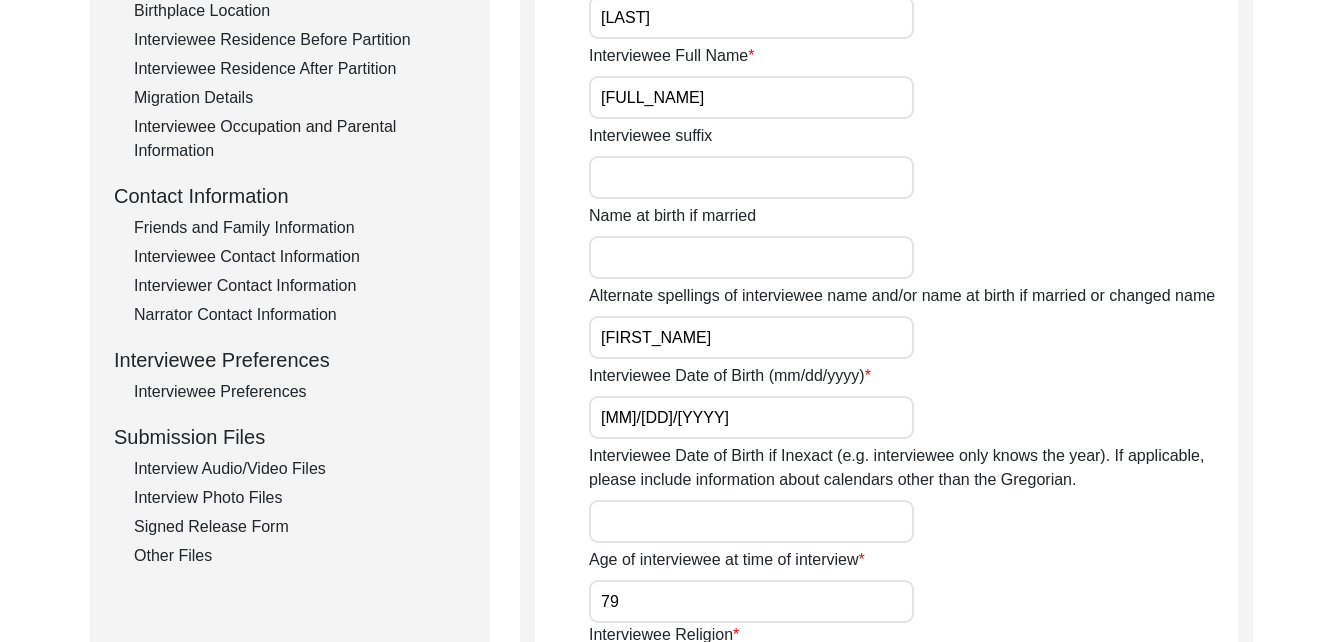 scroll, scrollTop: 579, scrollLeft: 0, axis: vertical 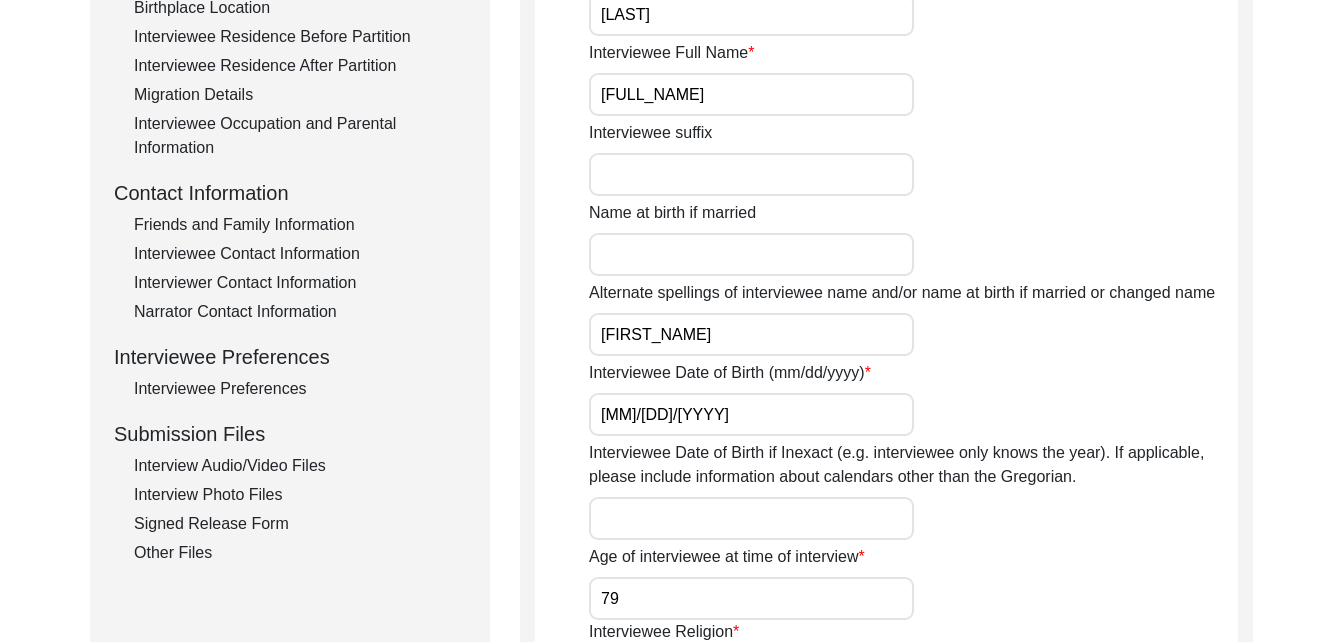 click on "Interview Audio/Video Files" at bounding box center [300, 466] 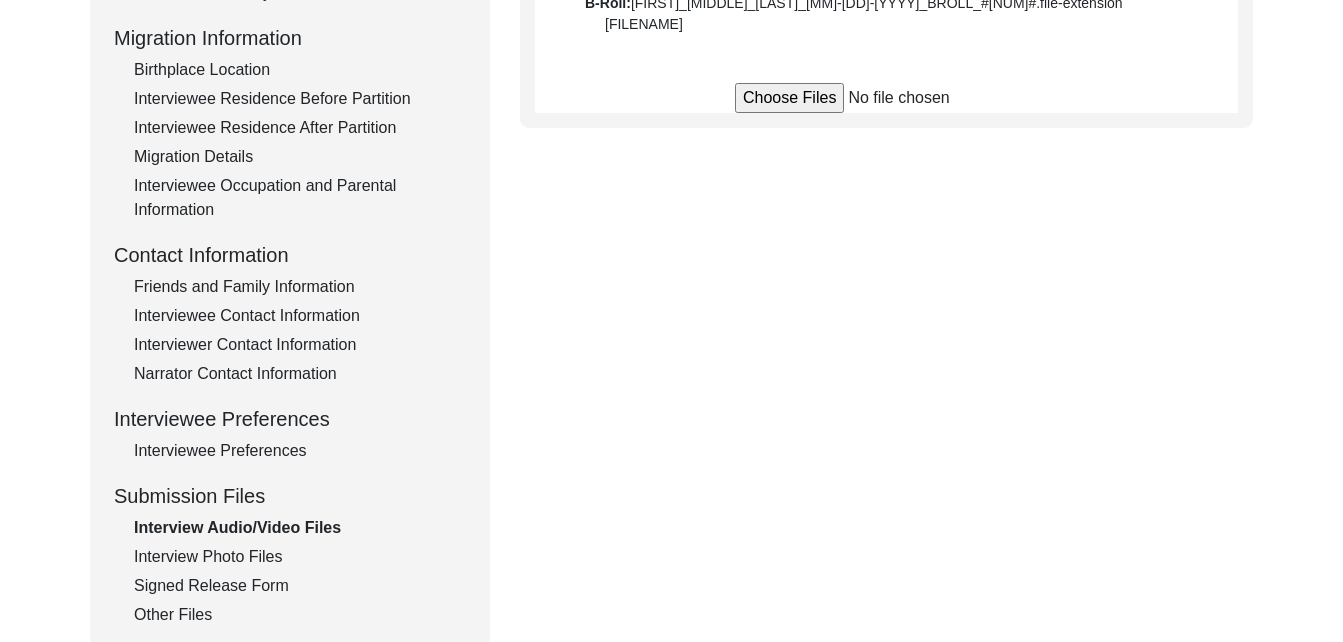 scroll, scrollTop: 512, scrollLeft: 0, axis: vertical 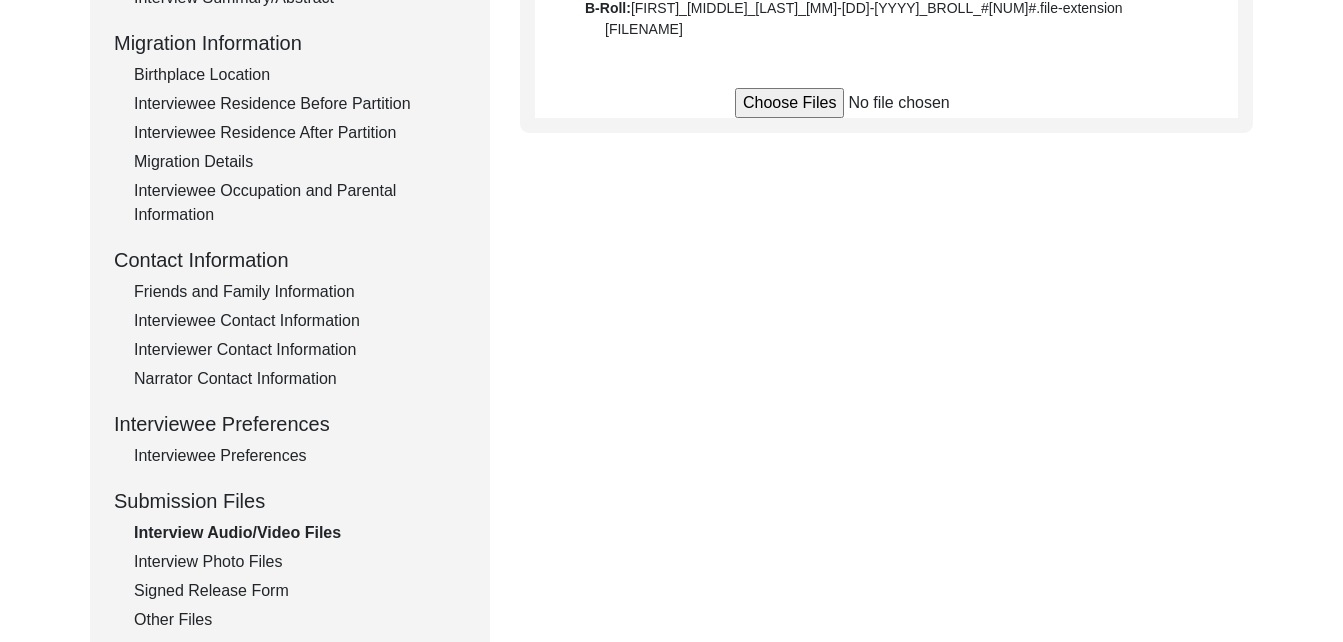 click at bounding box center (886, 103) 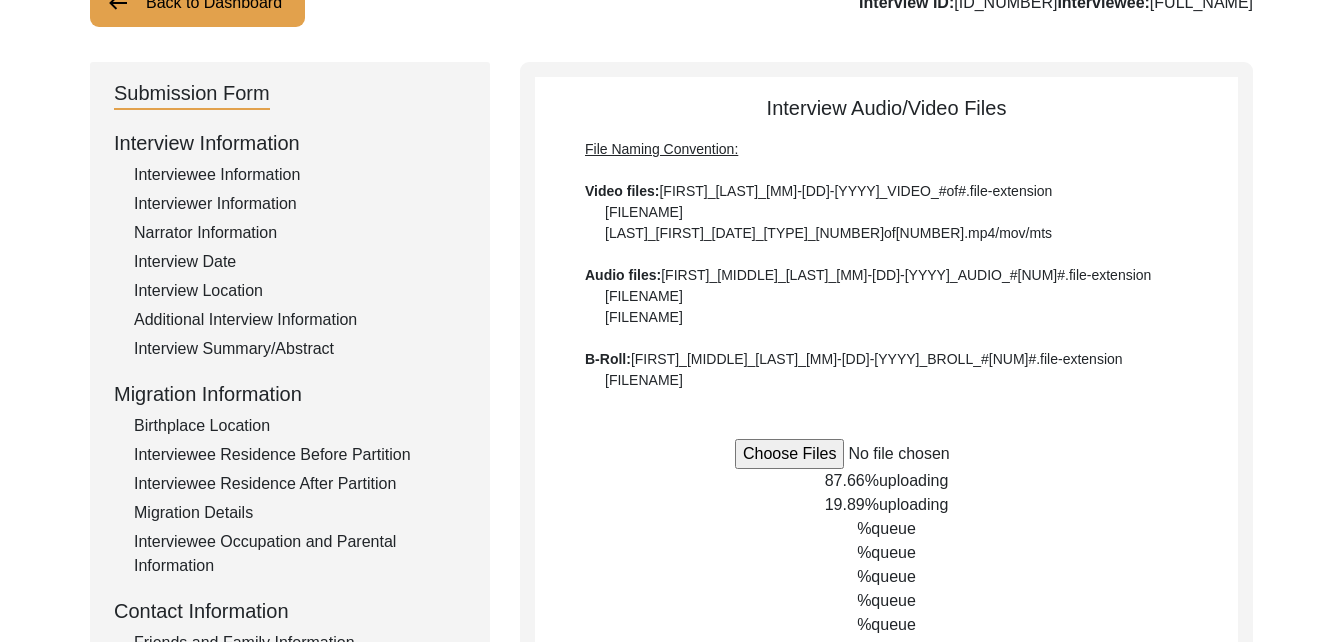 scroll, scrollTop: 385, scrollLeft: 0, axis: vertical 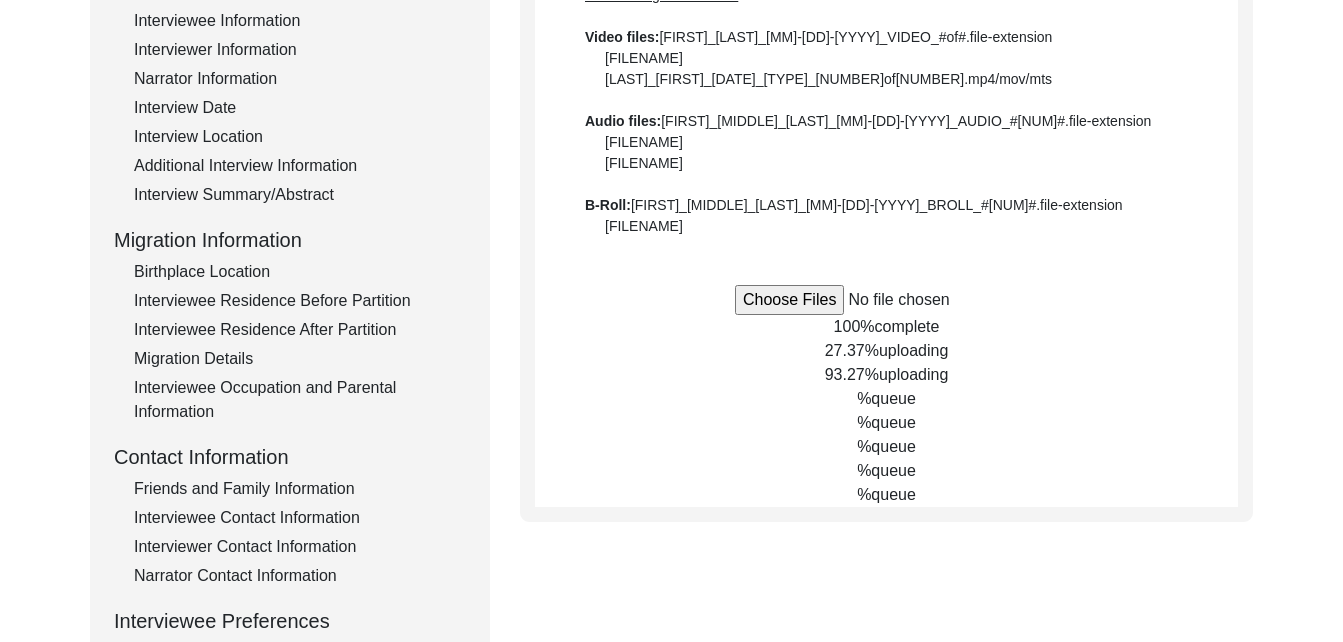 click on "complete" at bounding box center (907, 326) 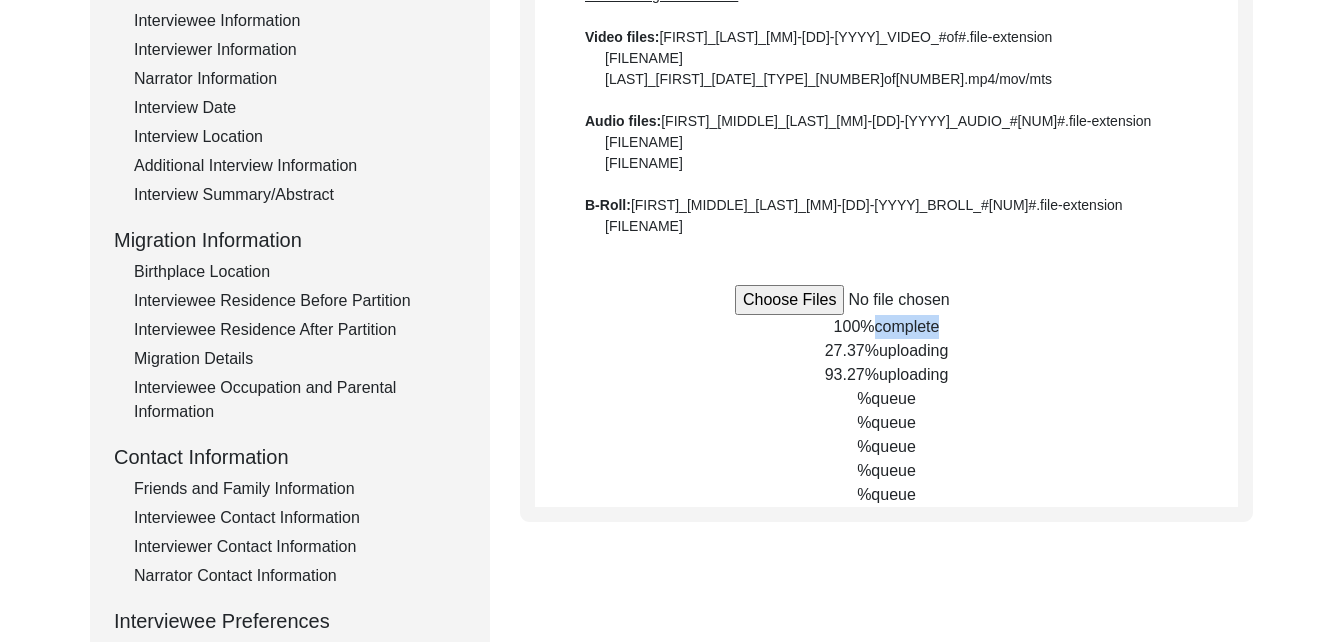click on "complete" at bounding box center (907, 326) 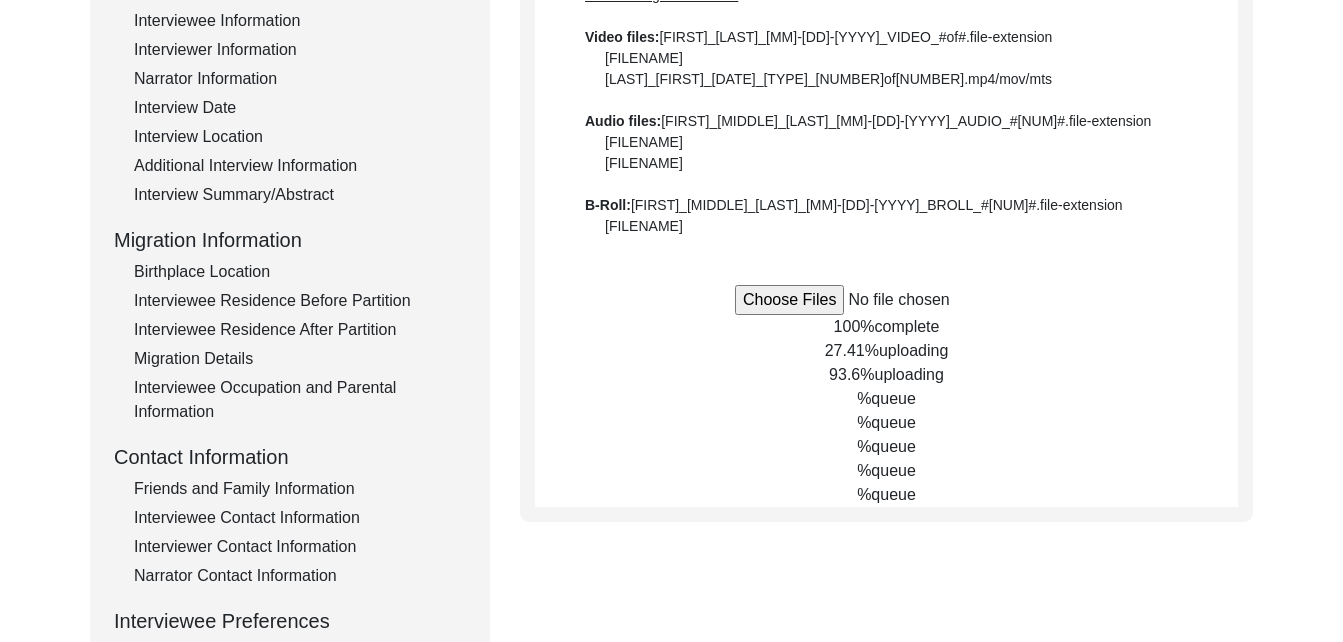 drag, startPoint x: 884, startPoint y: 327, endPoint x: 842, endPoint y: 344, distance: 45.310043 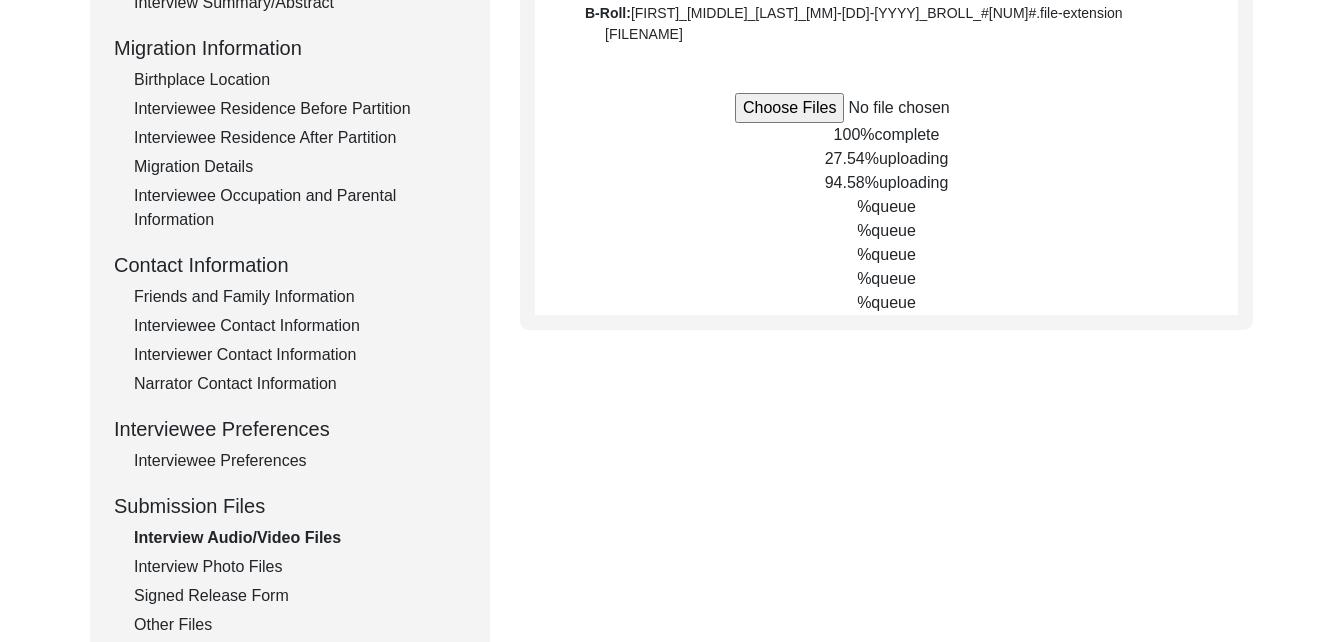 scroll, scrollTop: 508, scrollLeft: 0, axis: vertical 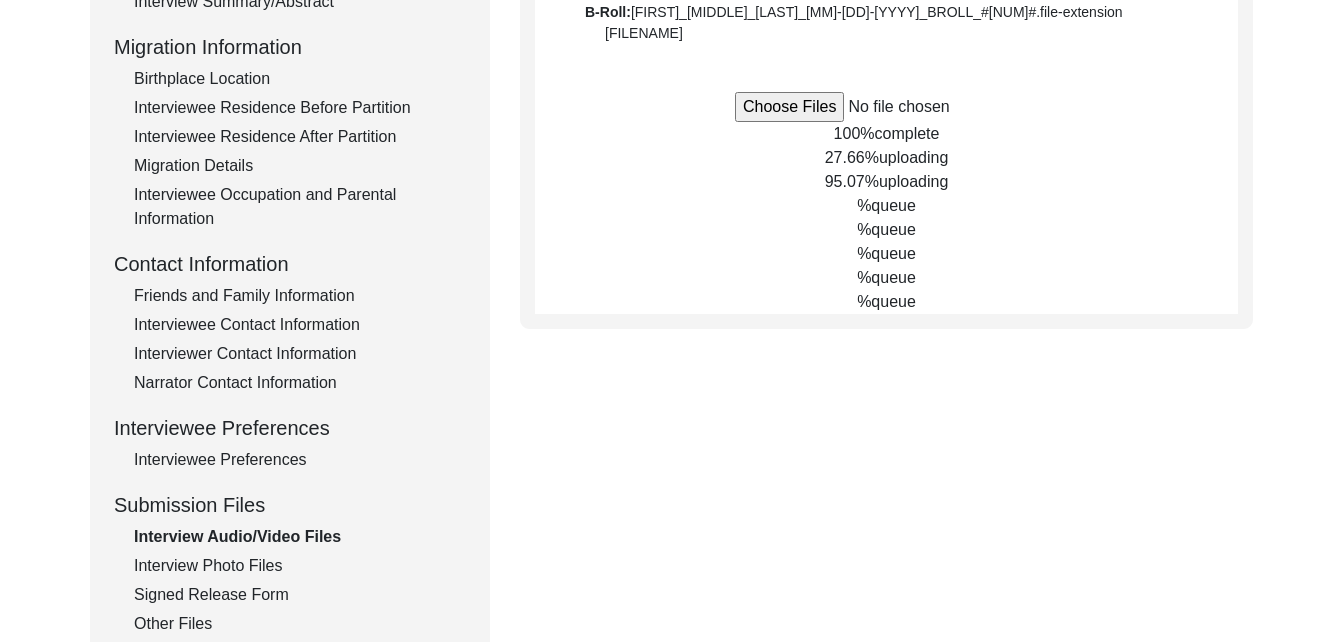 click on "Interview Photo Files" at bounding box center [300, 566] 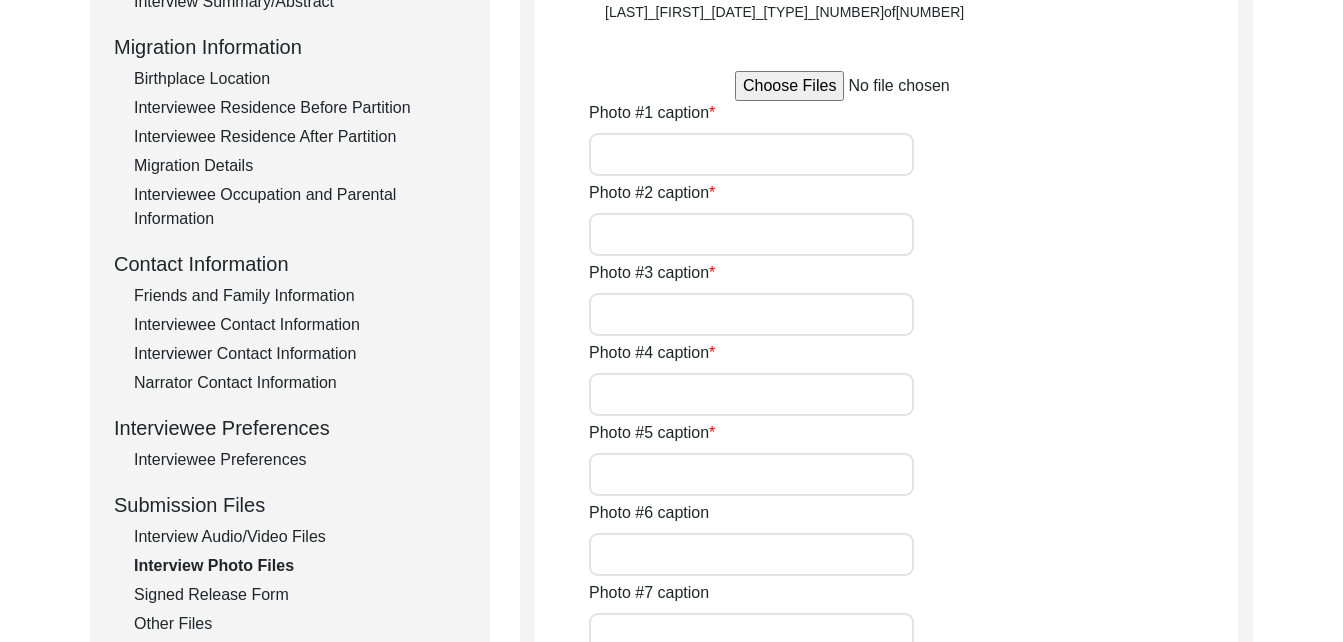 click on "Interview Audio/Video Files" at bounding box center (300, 537) 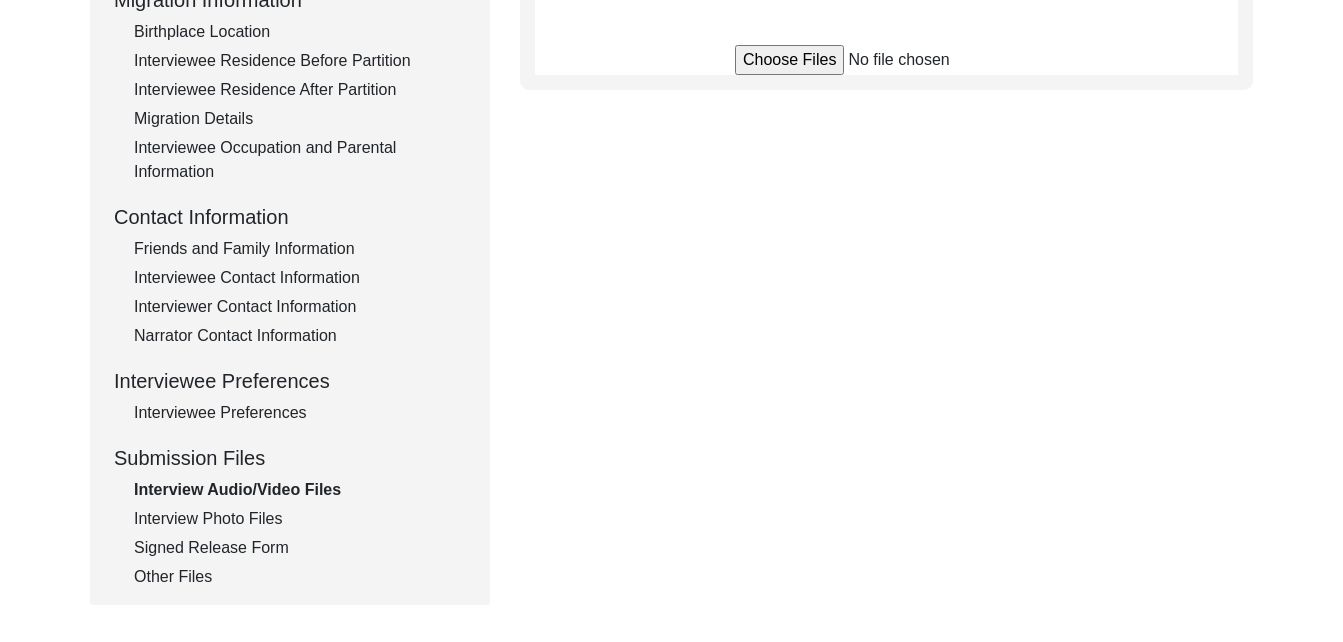 scroll, scrollTop: 804, scrollLeft: 0, axis: vertical 